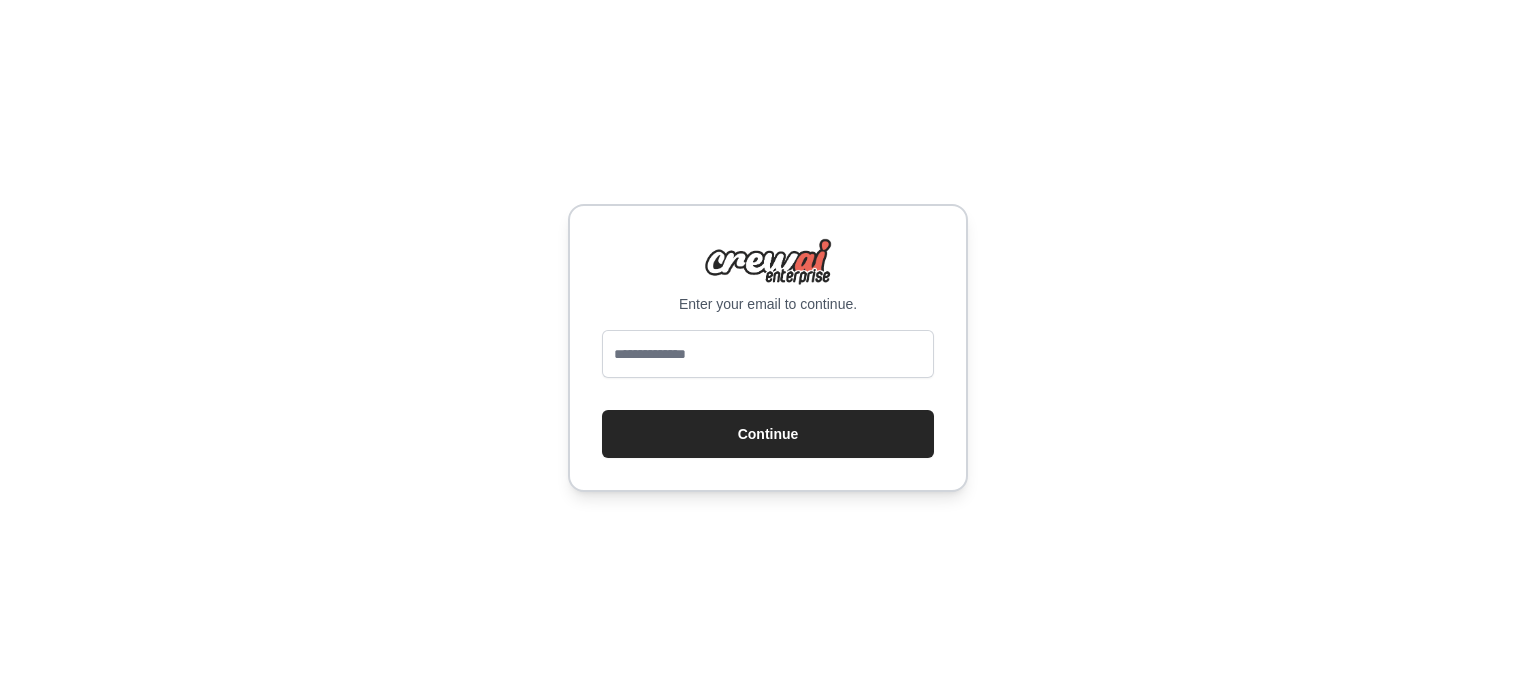 scroll, scrollTop: 0, scrollLeft: 0, axis: both 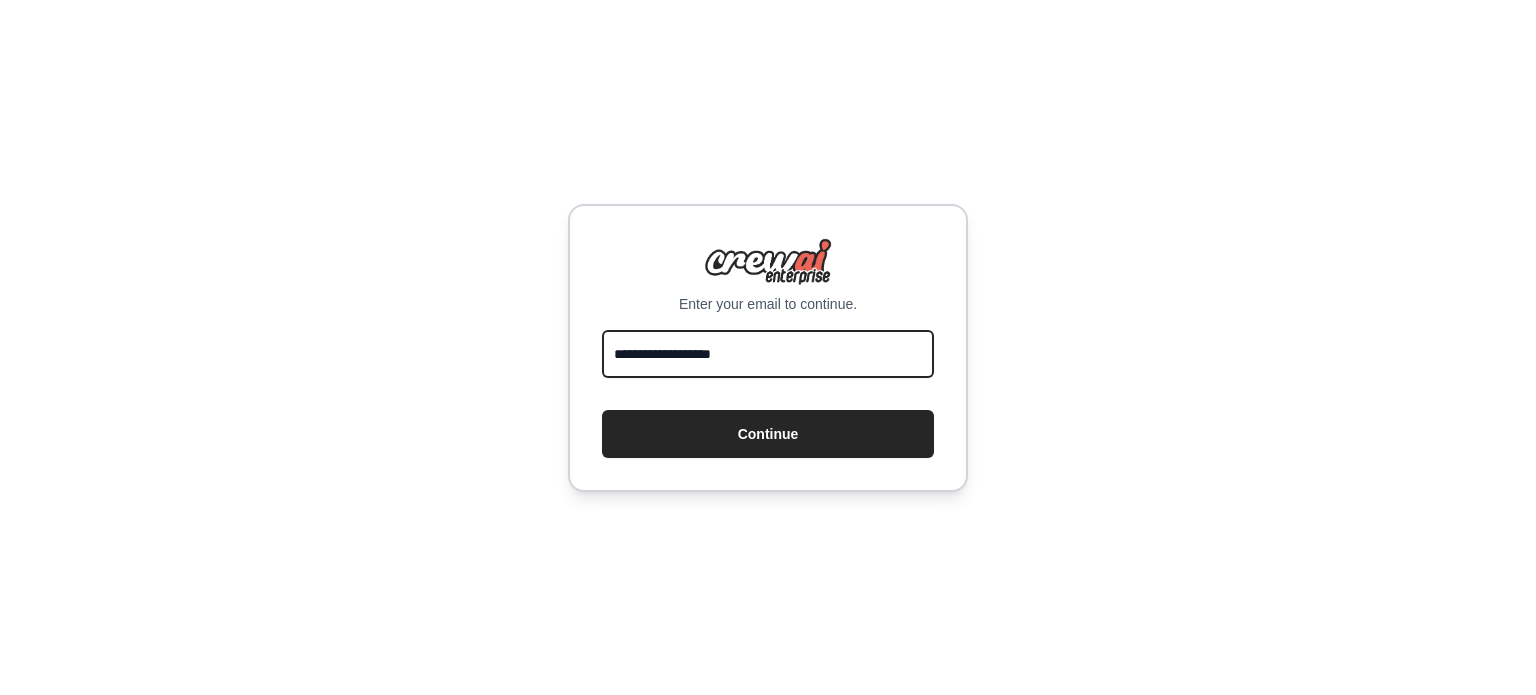 drag, startPoint x: 696, startPoint y: 352, endPoint x: 938, endPoint y: 344, distance: 242.1322 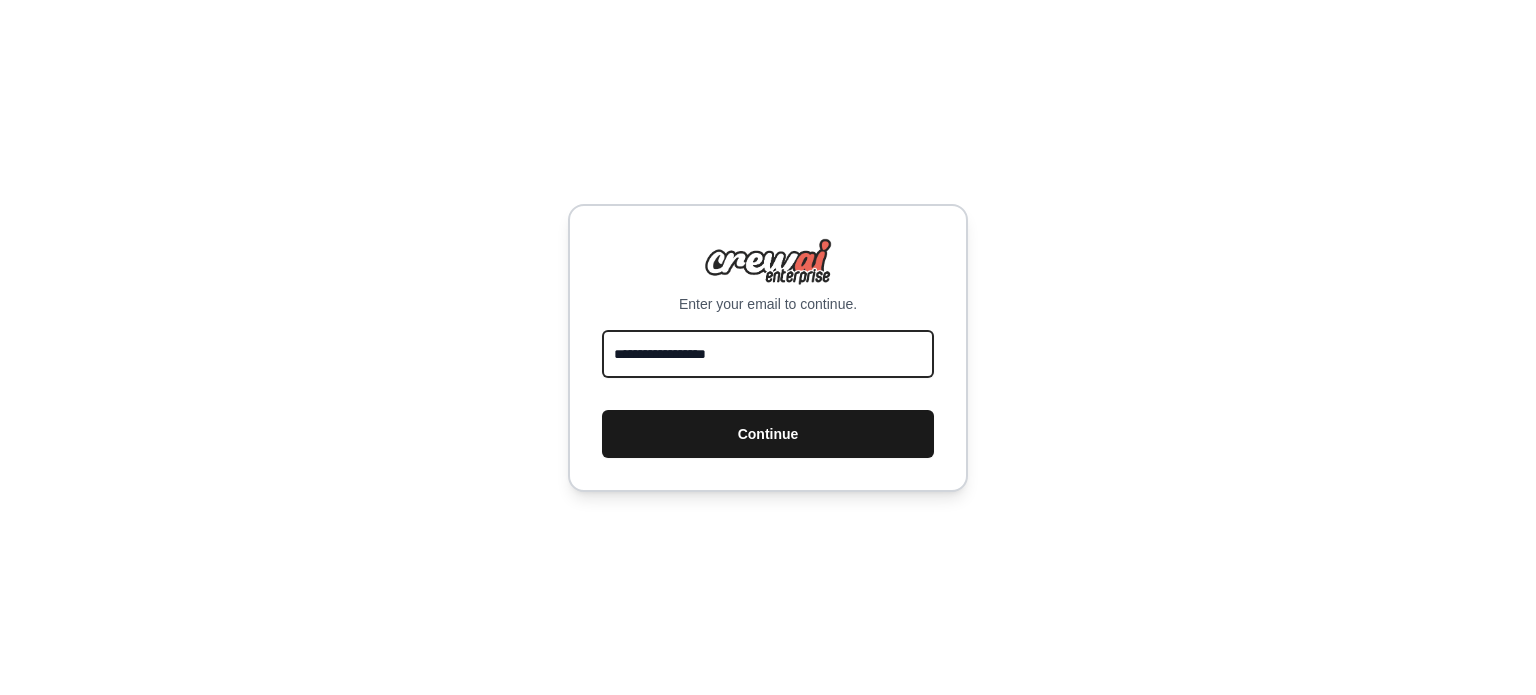 type on "**********" 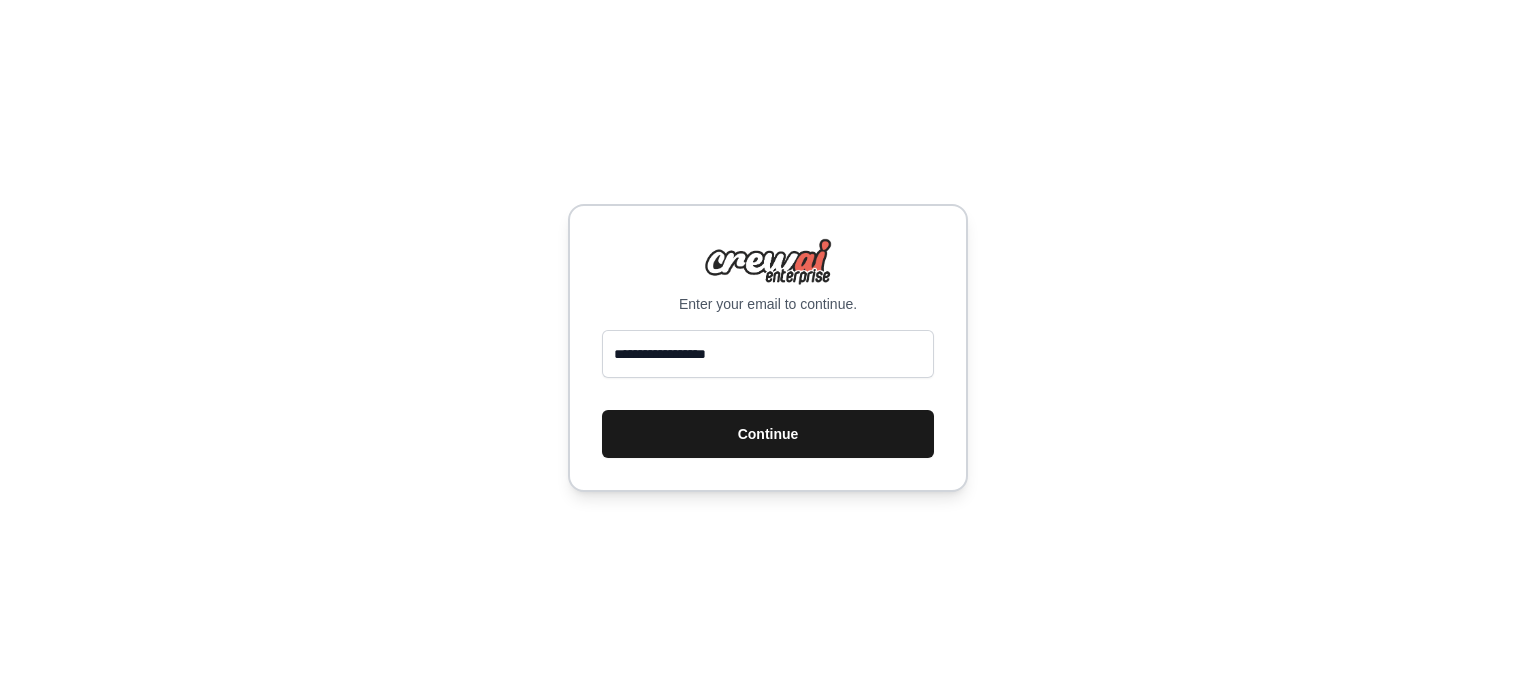click on "Continue" at bounding box center (768, 434) 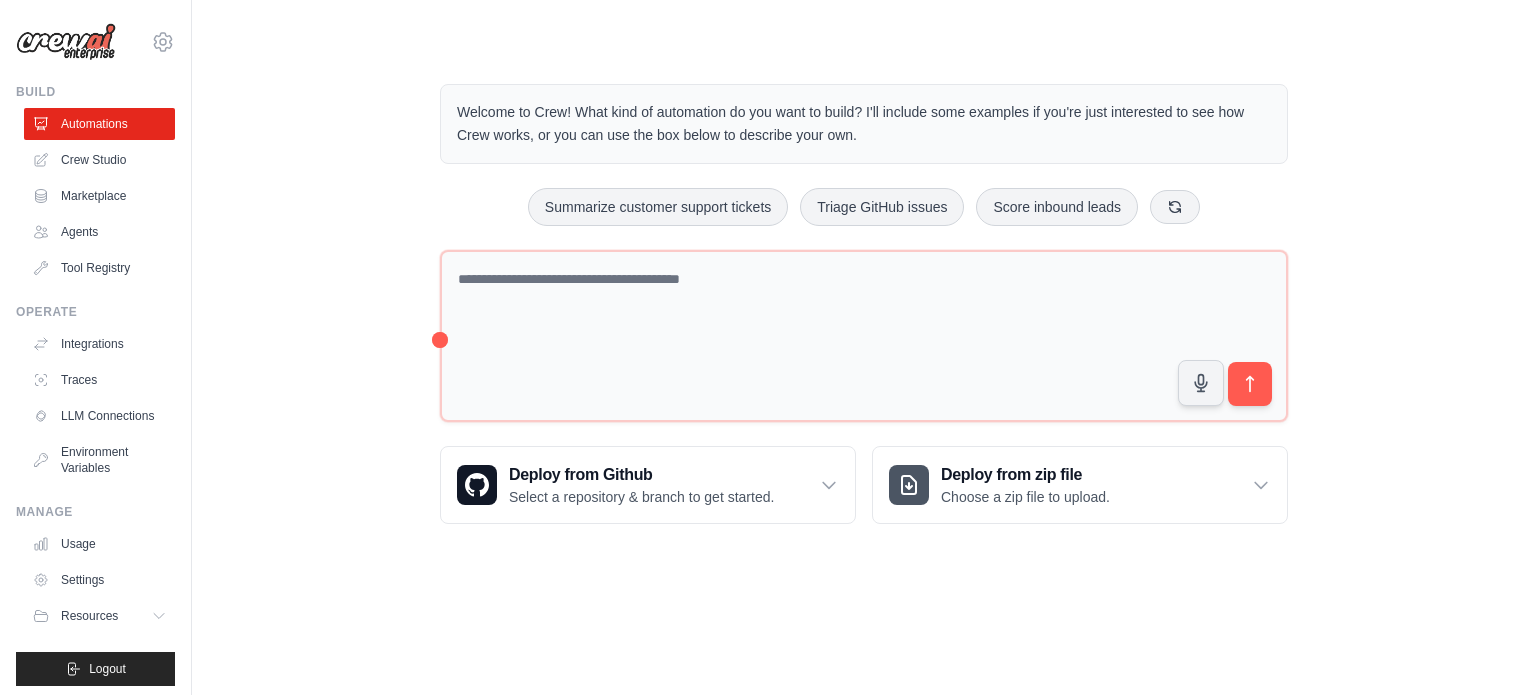 scroll, scrollTop: 0, scrollLeft: 0, axis: both 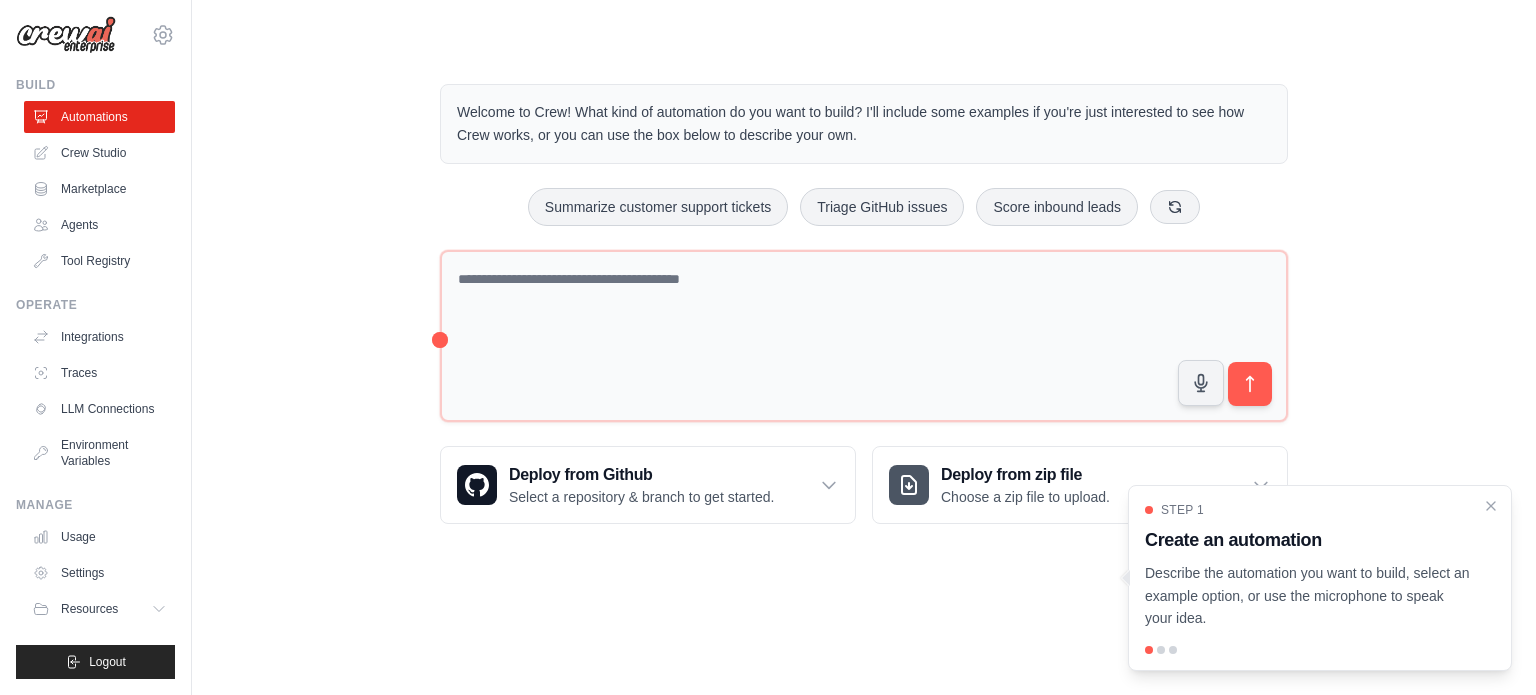 drag, startPoint x: 16, startPoint y: 583, endPoint x: 0, endPoint y: 742, distance: 159.80301 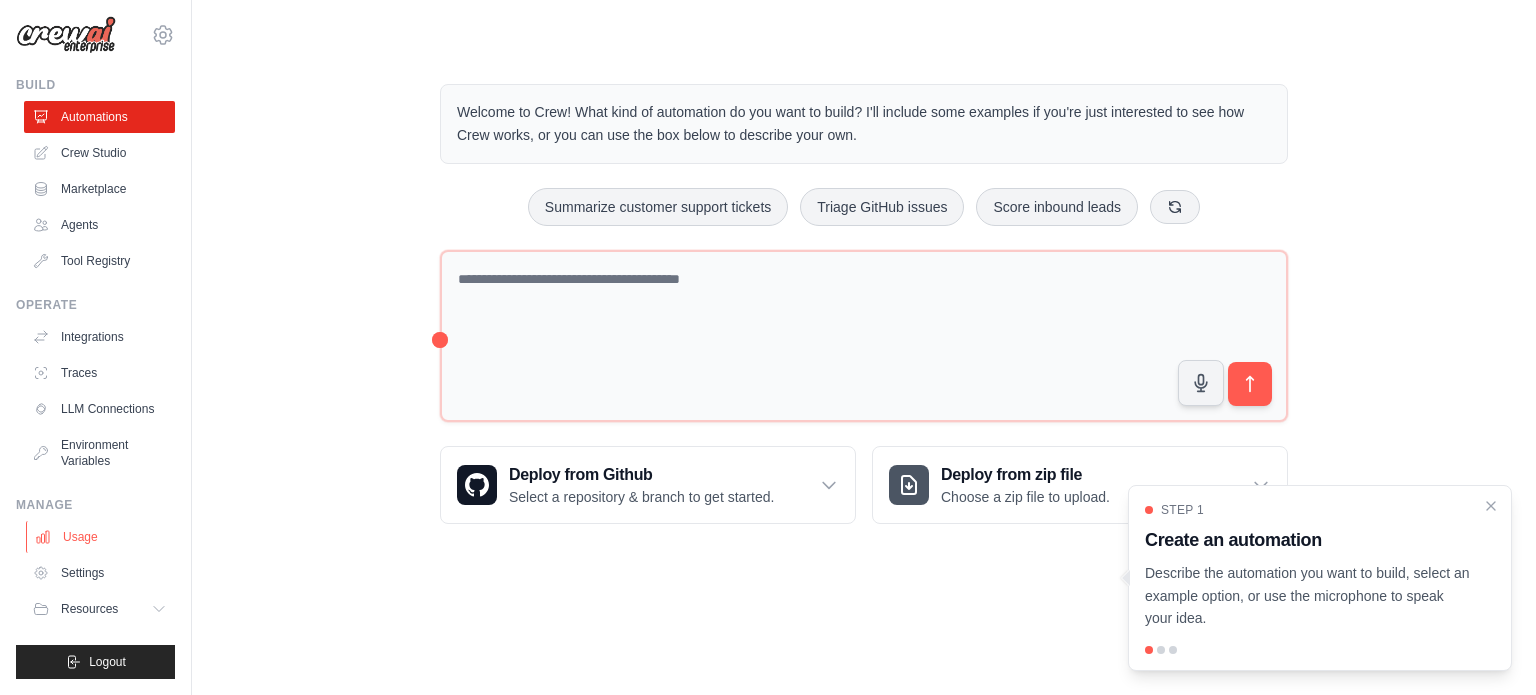 click on "Usage" at bounding box center [101, 537] 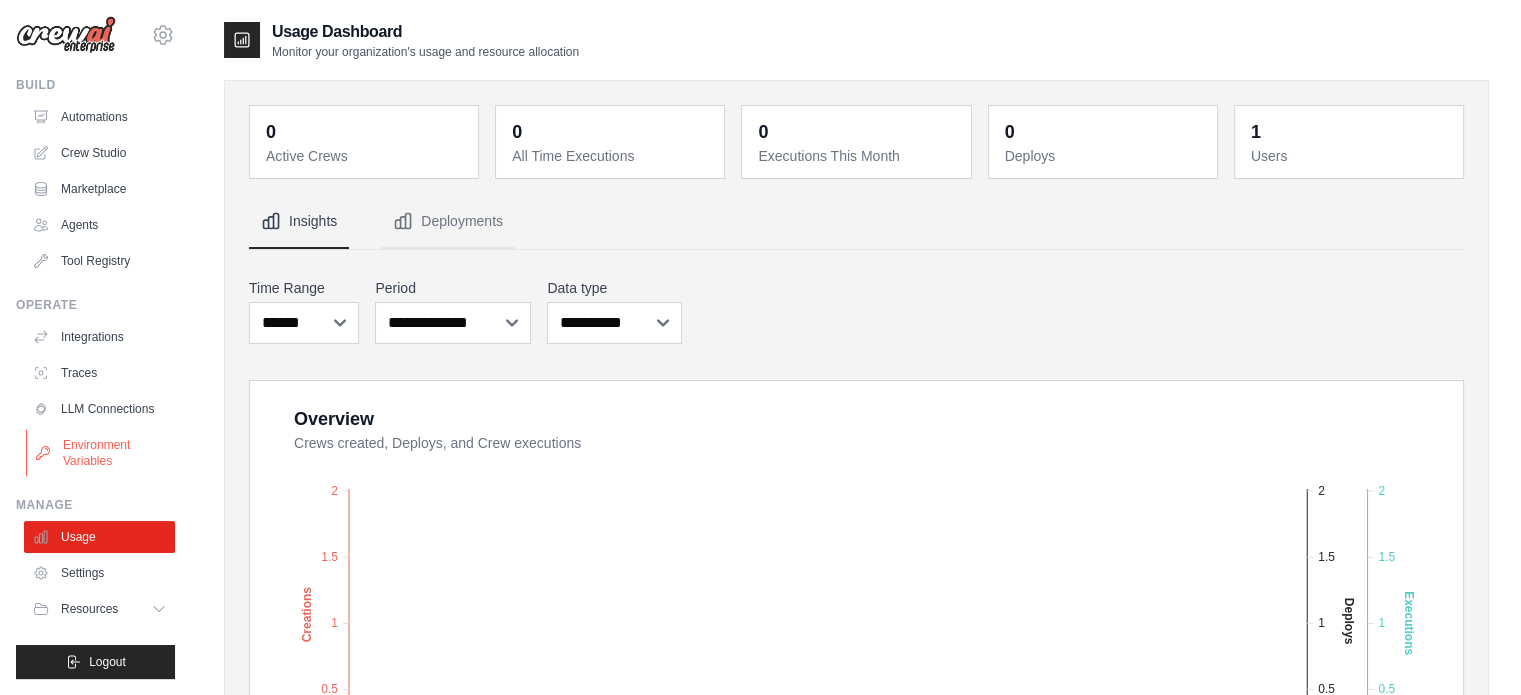 scroll, scrollTop: 0, scrollLeft: 0, axis: both 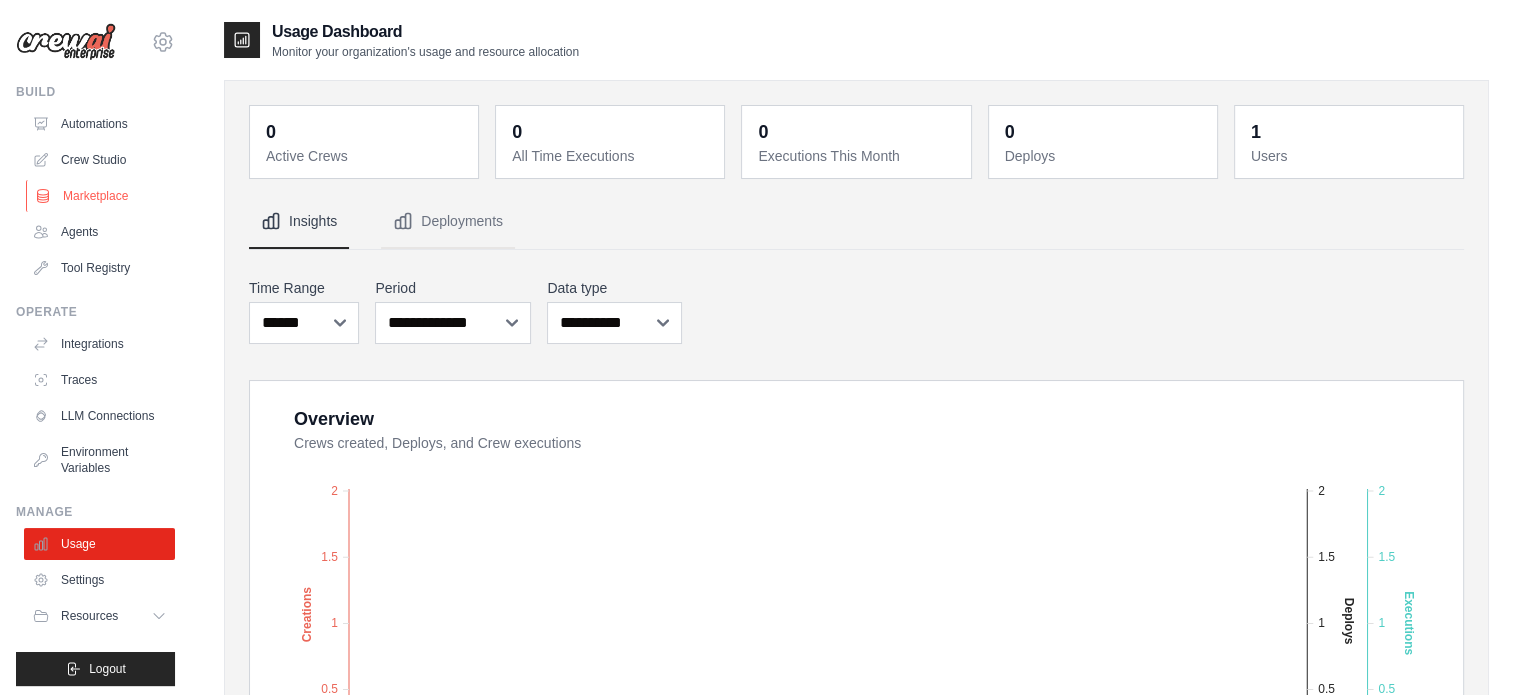click on "Marketplace" at bounding box center [101, 196] 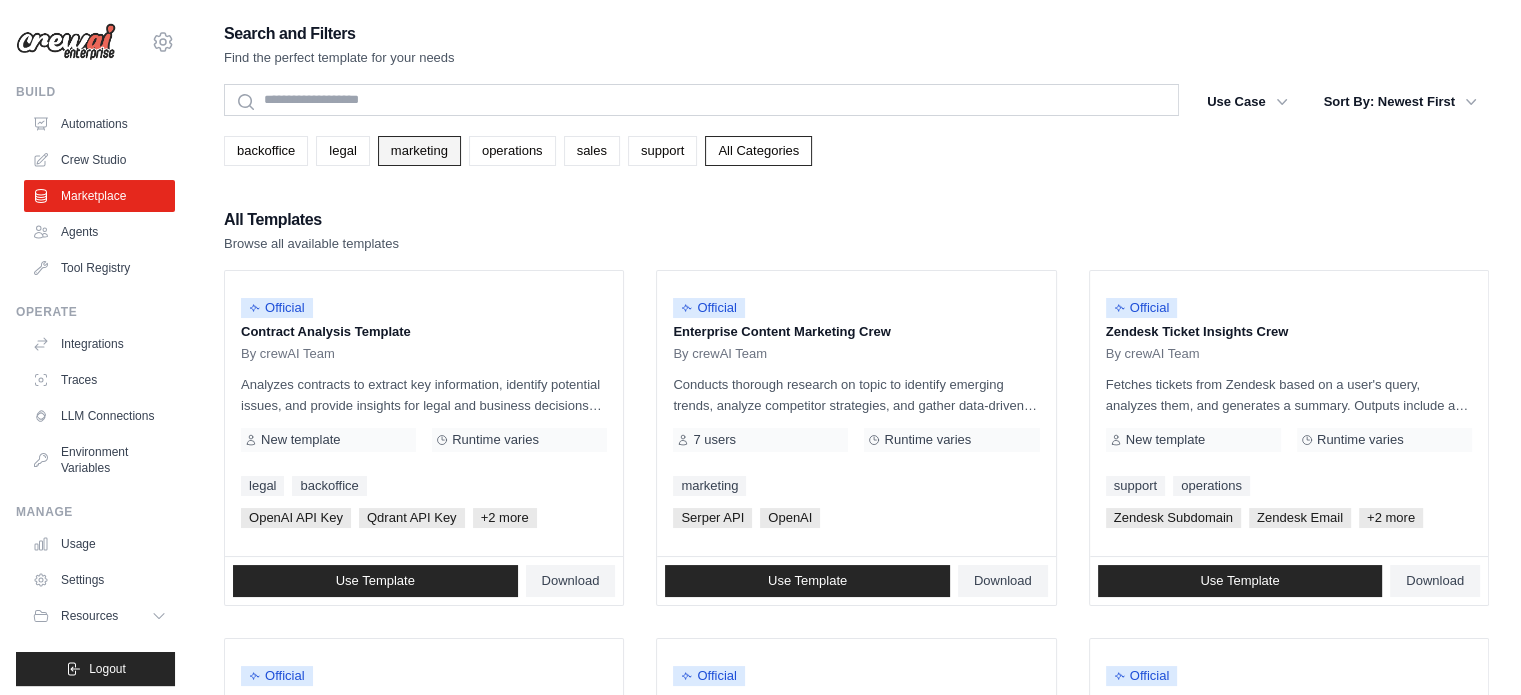 click on "marketing" at bounding box center (419, 151) 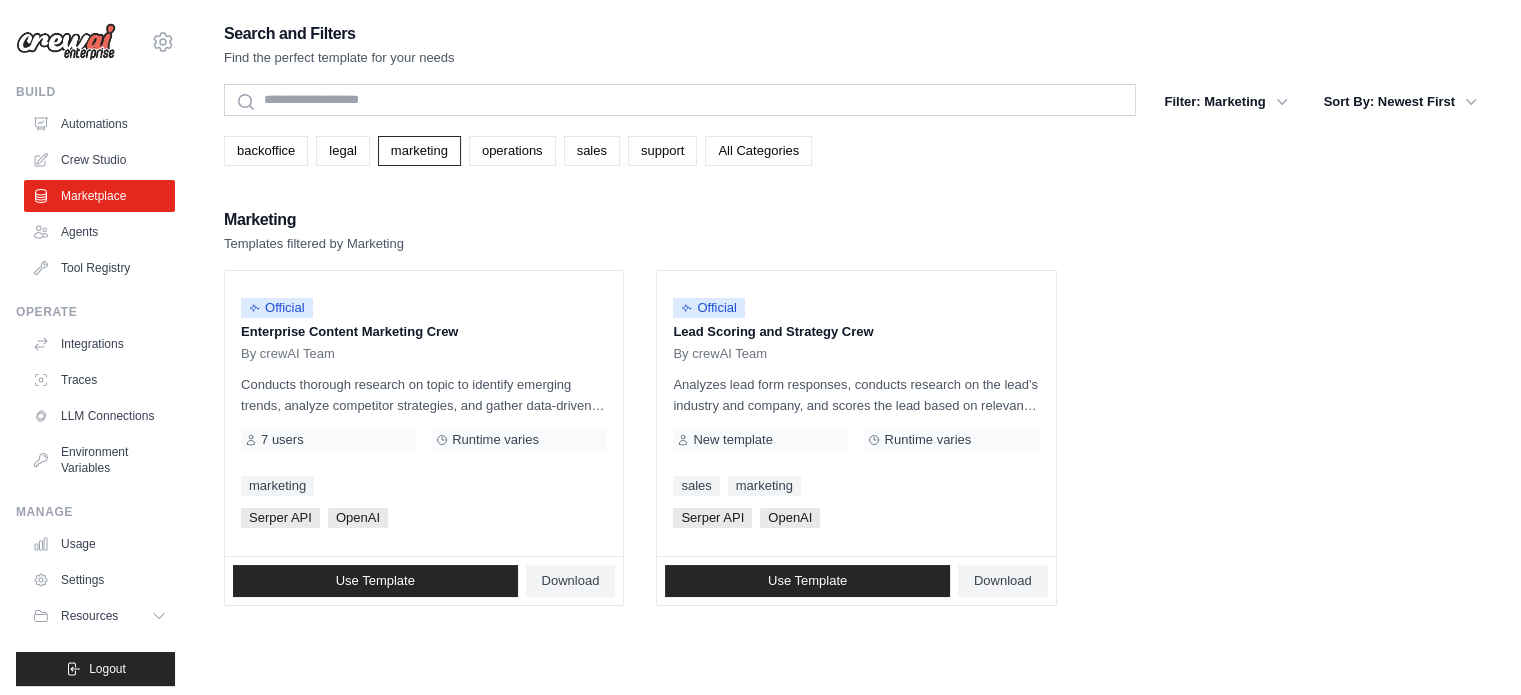 scroll, scrollTop: 22, scrollLeft: 0, axis: vertical 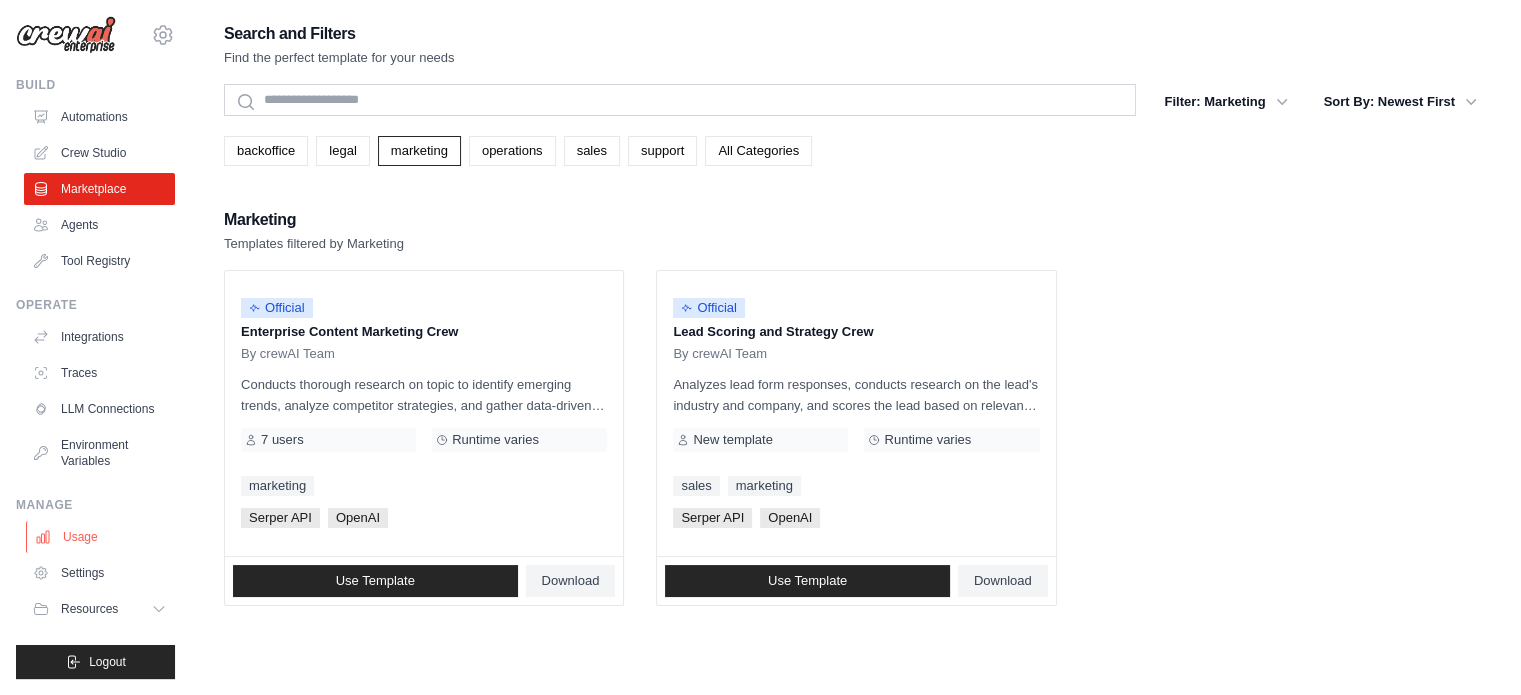 click on "Usage" at bounding box center [101, 537] 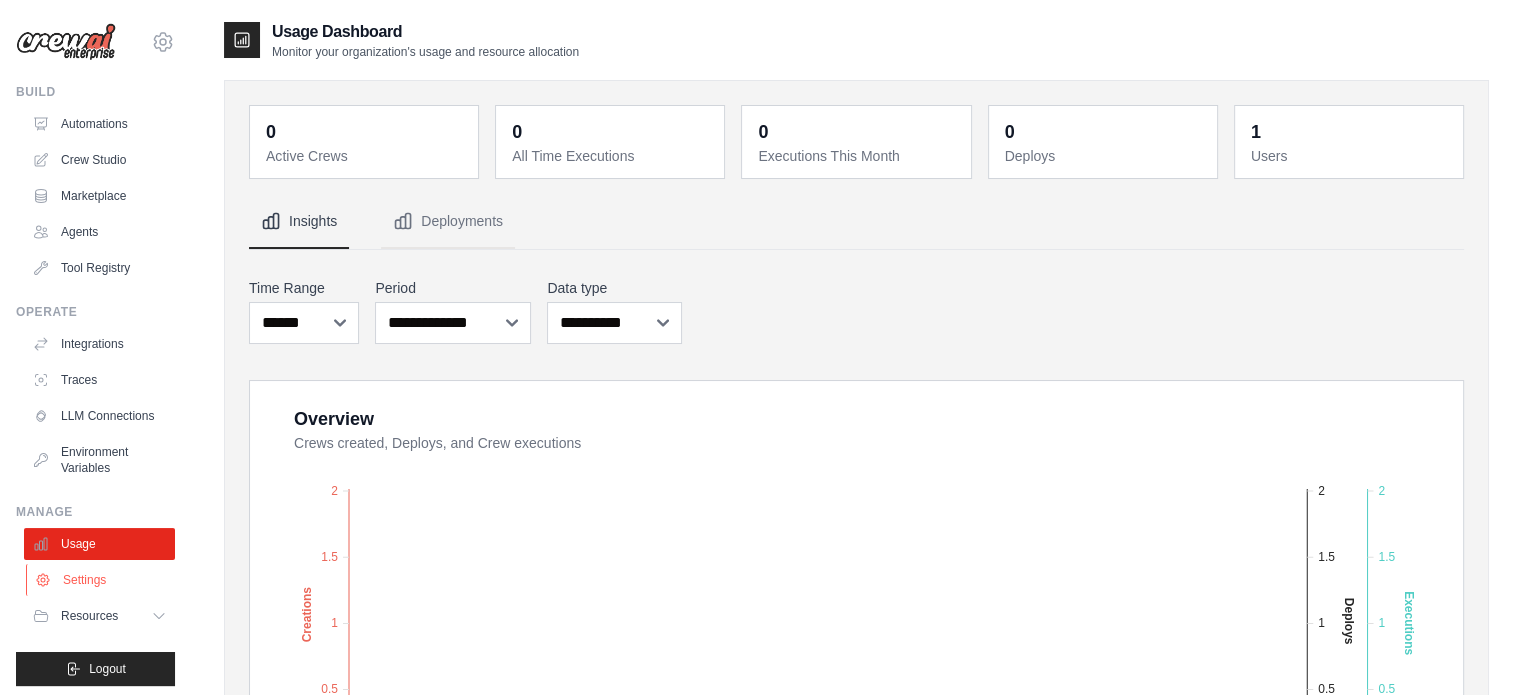 click on "Settings" at bounding box center (101, 580) 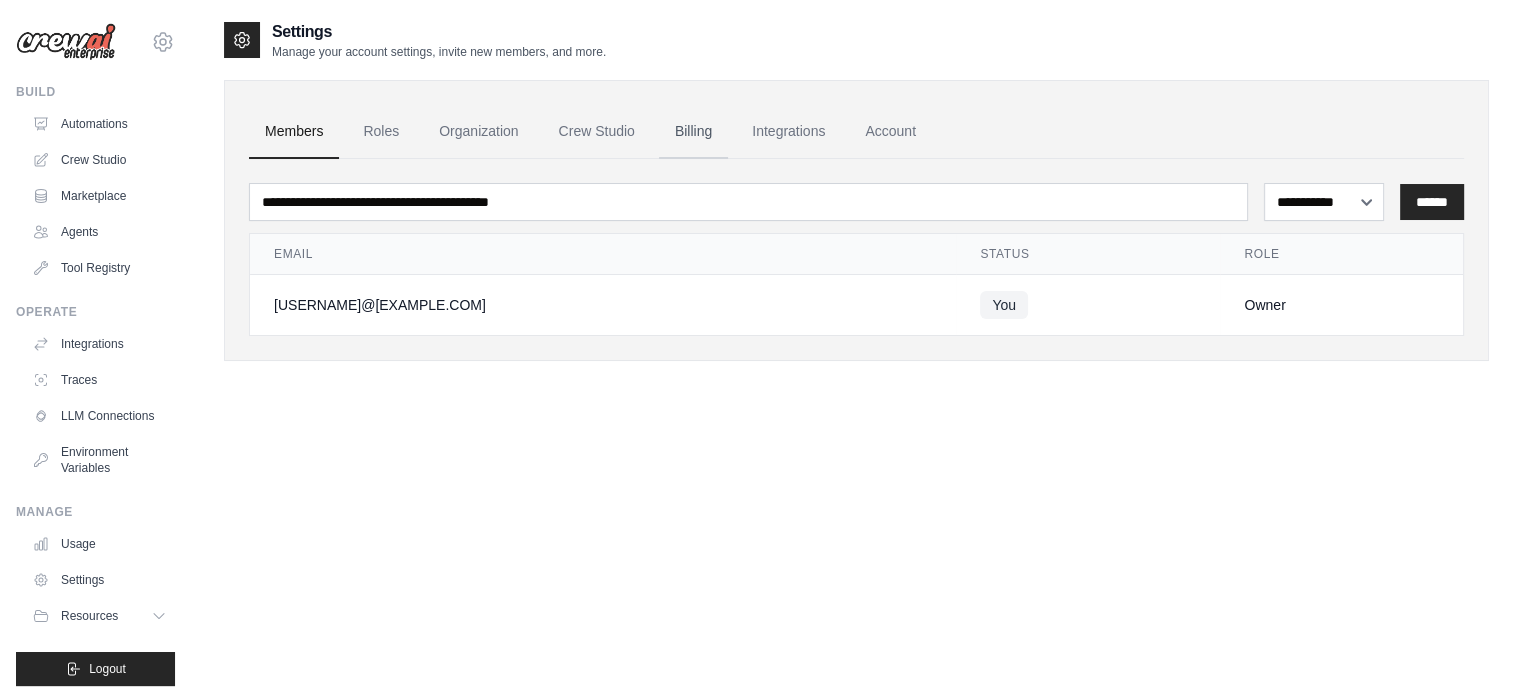 click on "Billing" at bounding box center (693, 132) 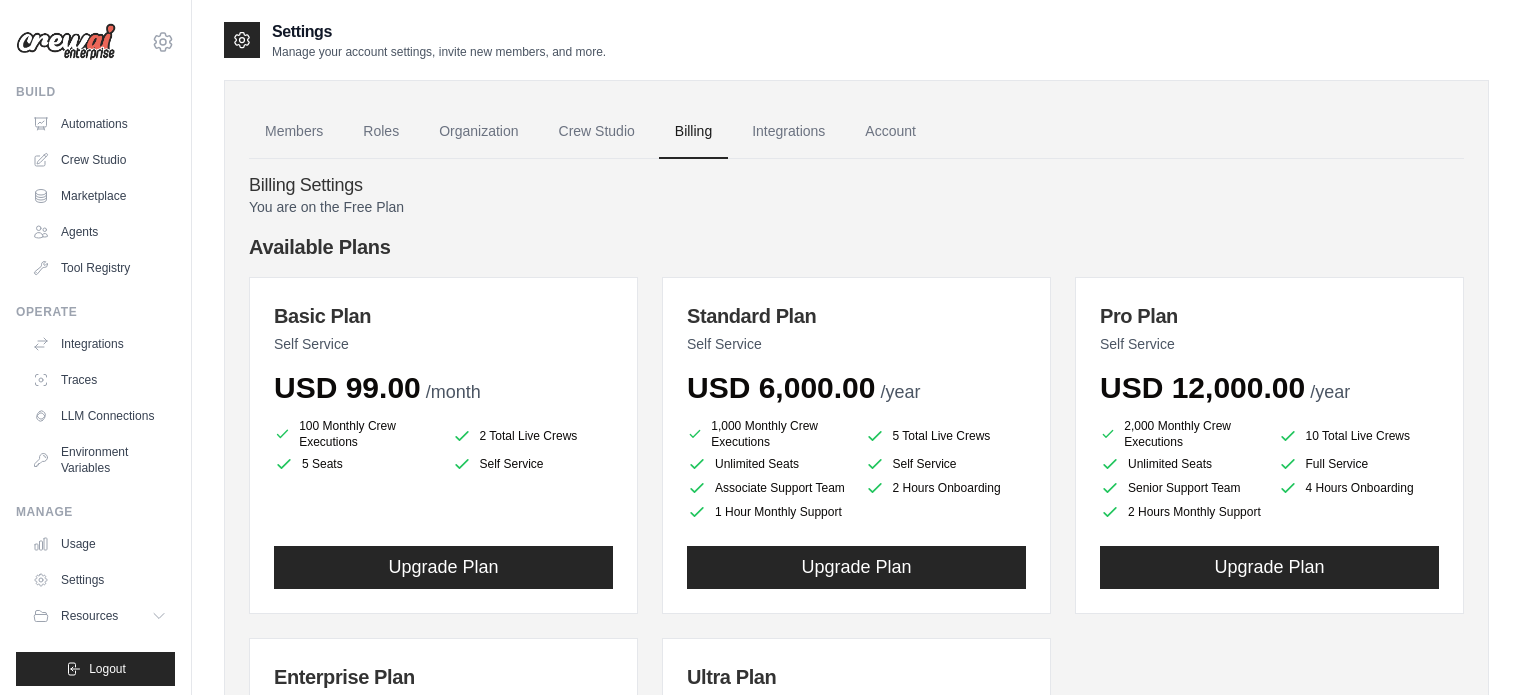 scroll, scrollTop: 0, scrollLeft: 0, axis: both 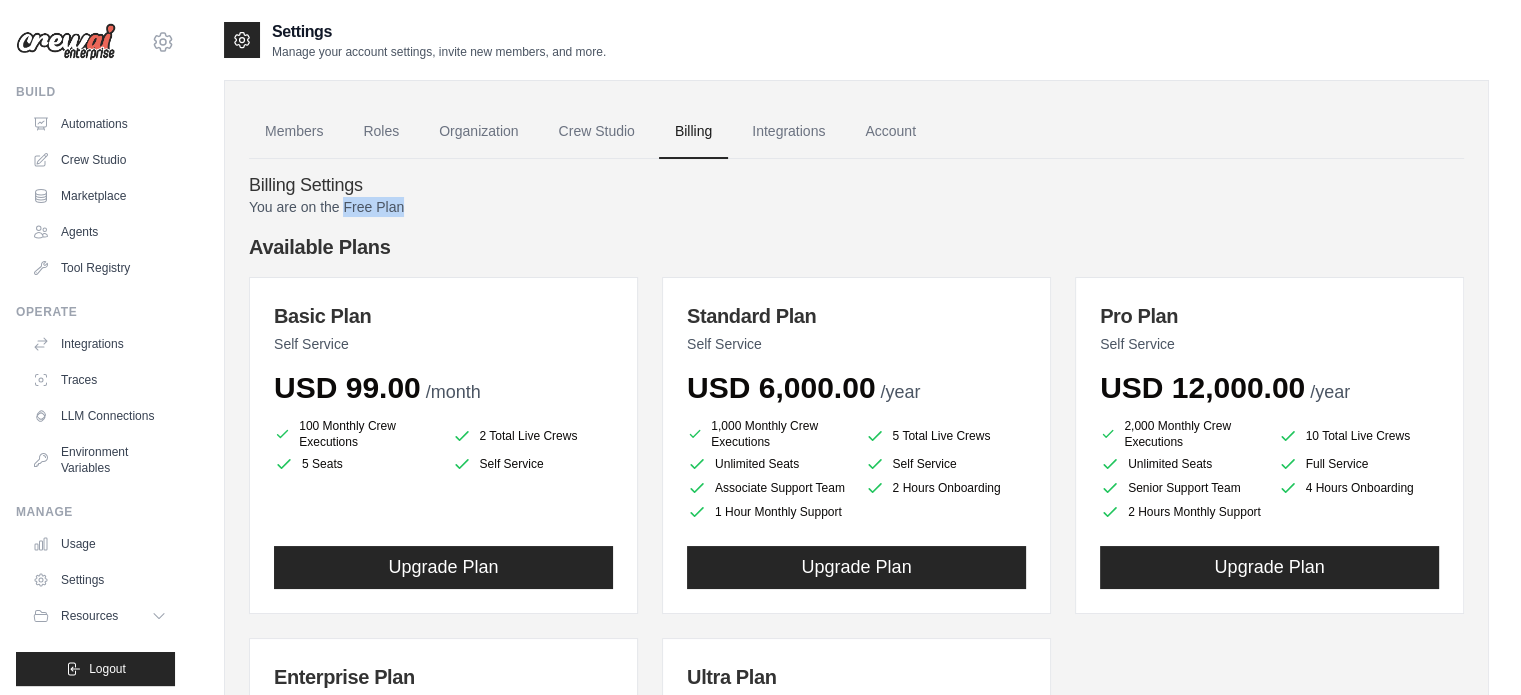 drag, startPoint x: 345, startPoint y: 205, endPoint x: 426, endPoint y: 206, distance: 81.00617 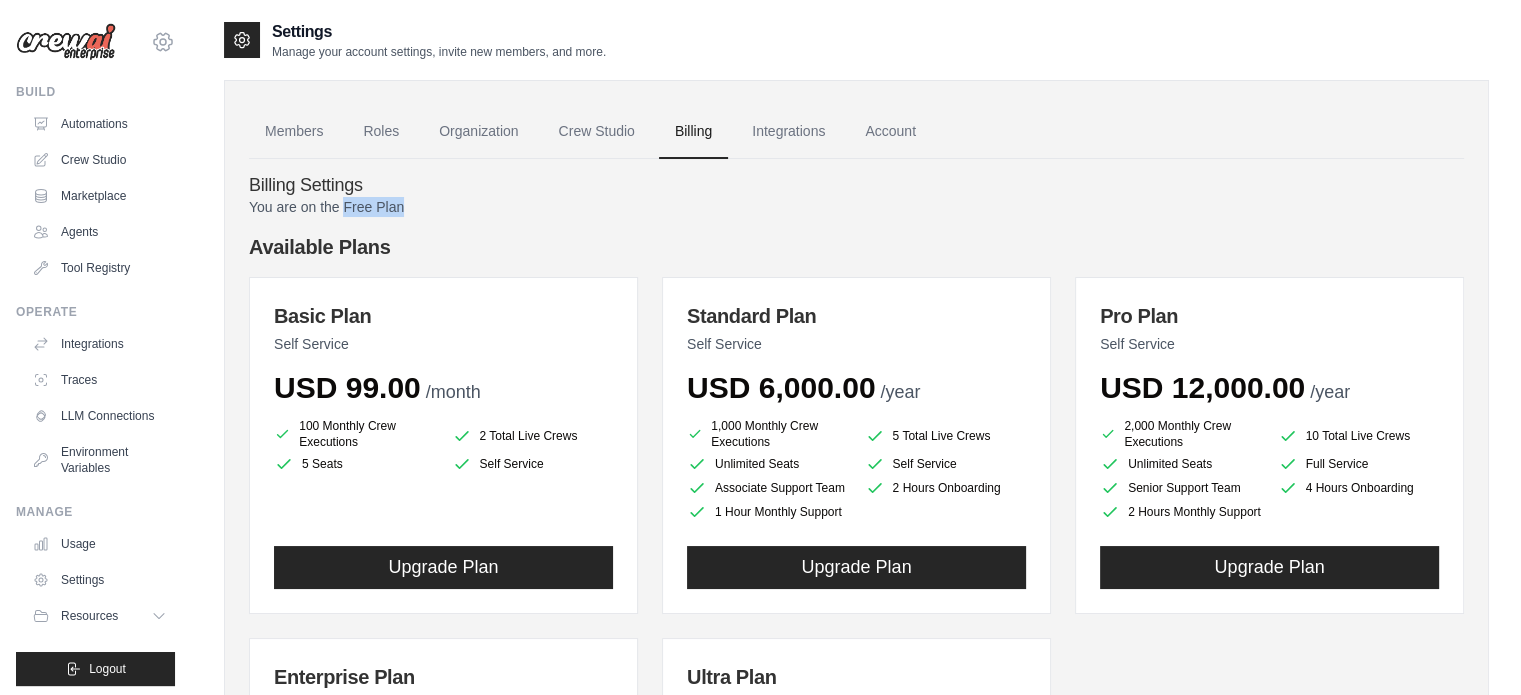 click 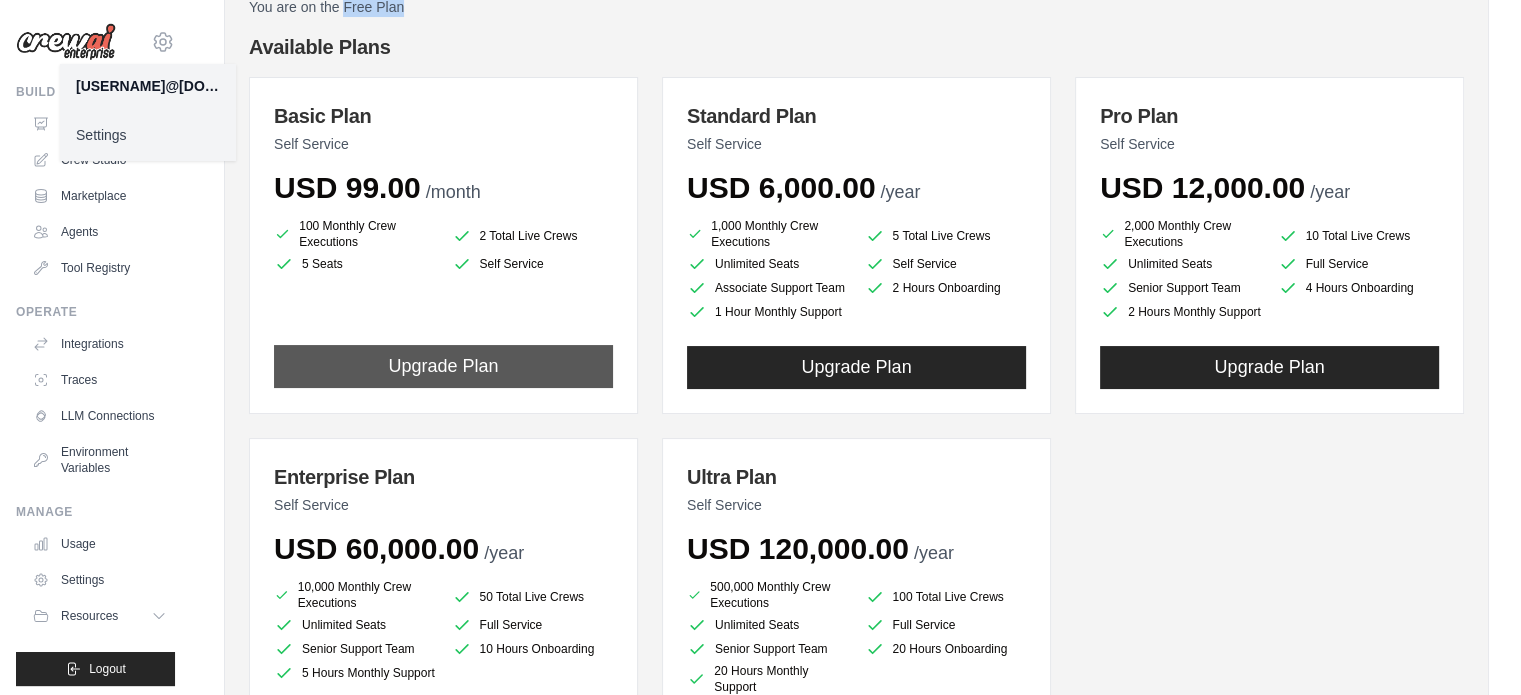scroll, scrollTop: 0, scrollLeft: 0, axis: both 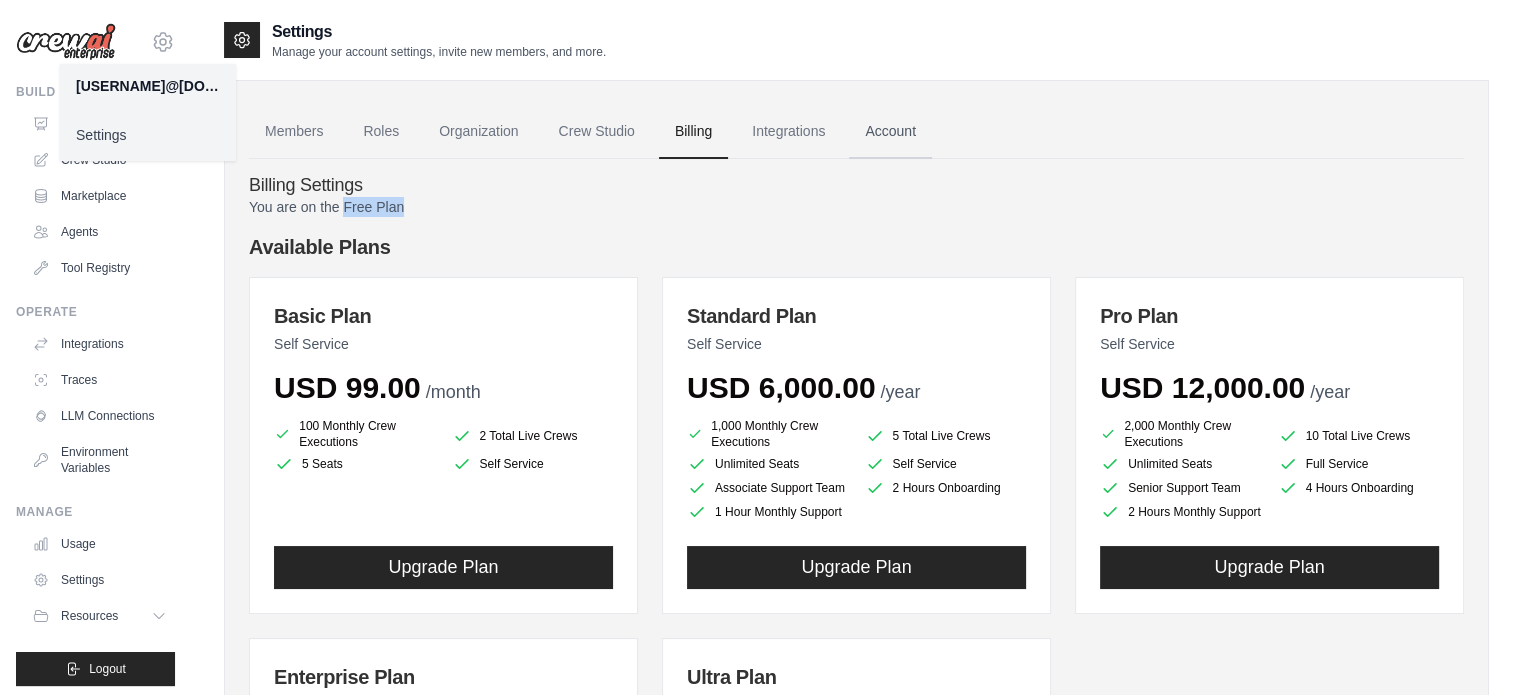 click on "Account" at bounding box center [890, 132] 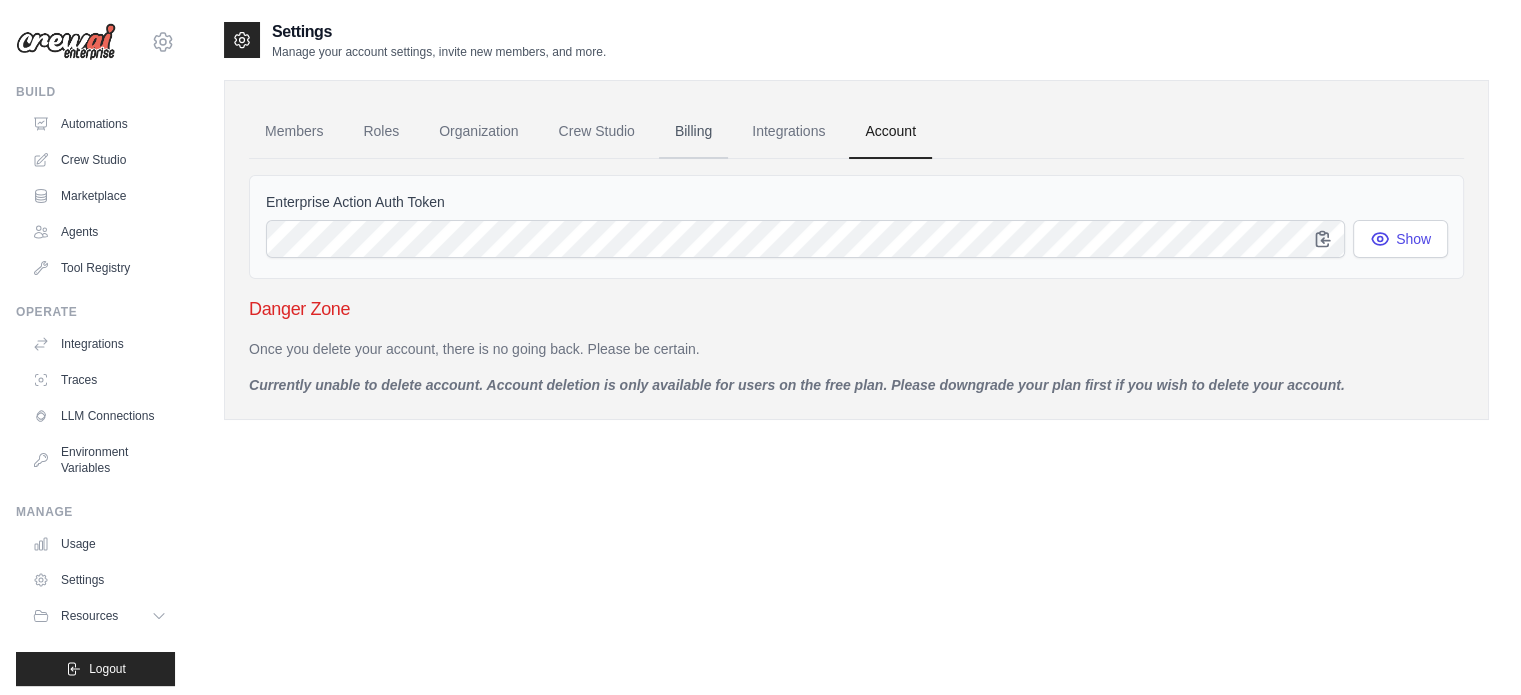 click on "Billing" at bounding box center (693, 132) 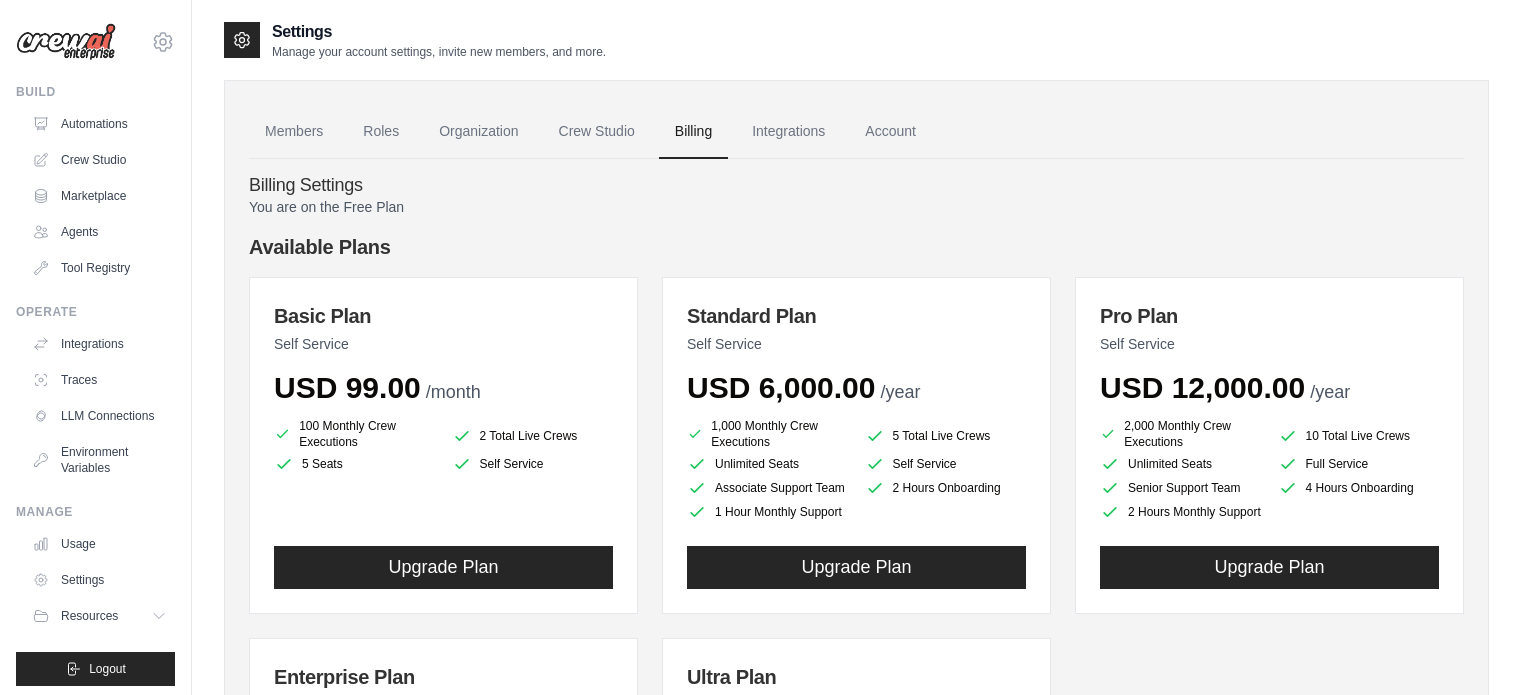 scroll, scrollTop: 0, scrollLeft: 0, axis: both 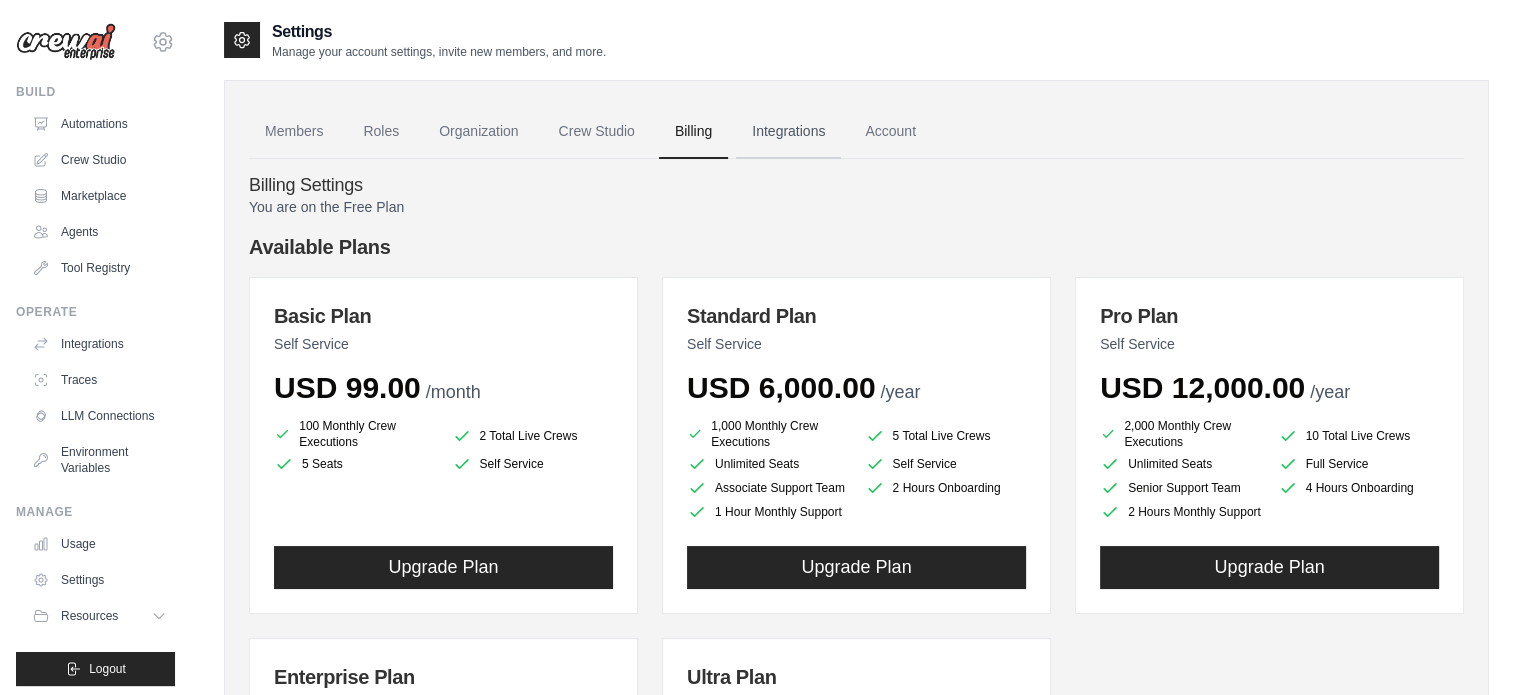 click on "Integrations" at bounding box center (788, 132) 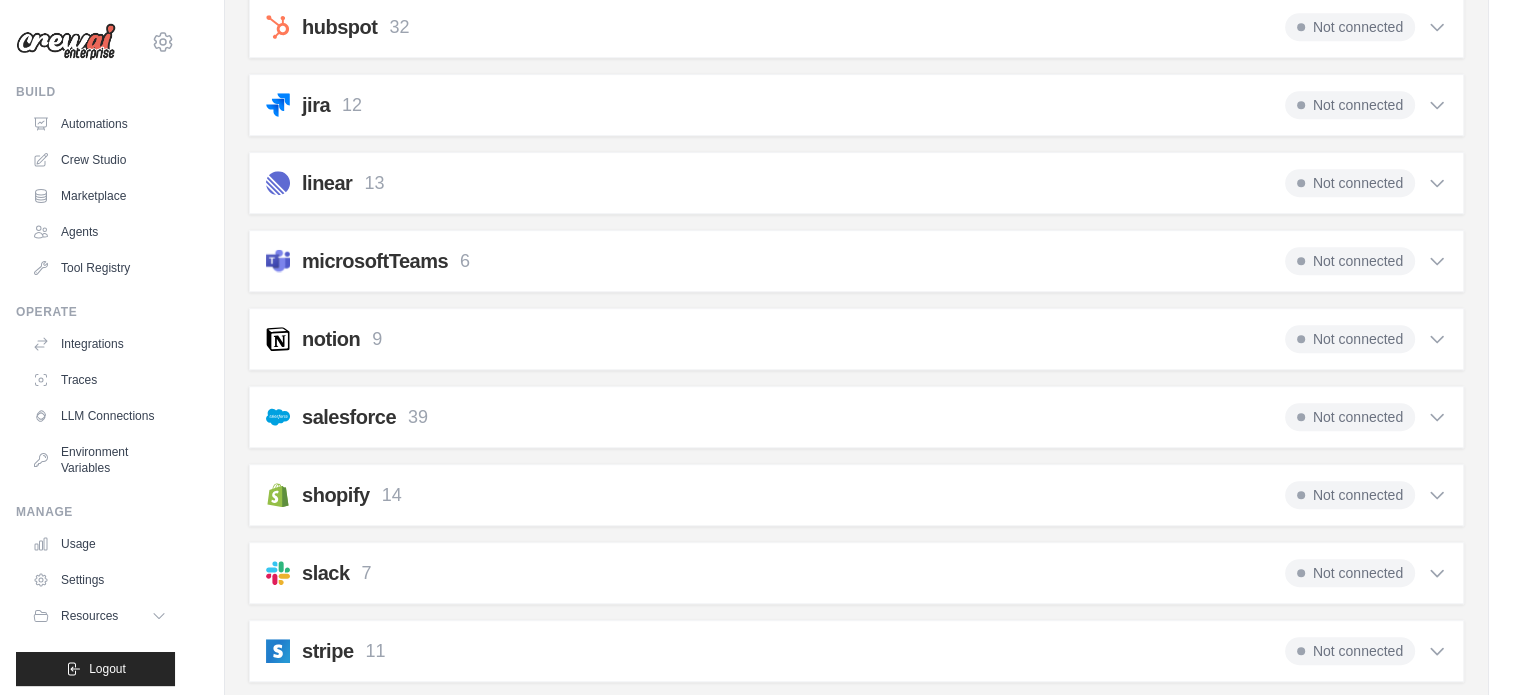 scroll, scrollTop: 1073, scrollLeft: 0, axis: vertical 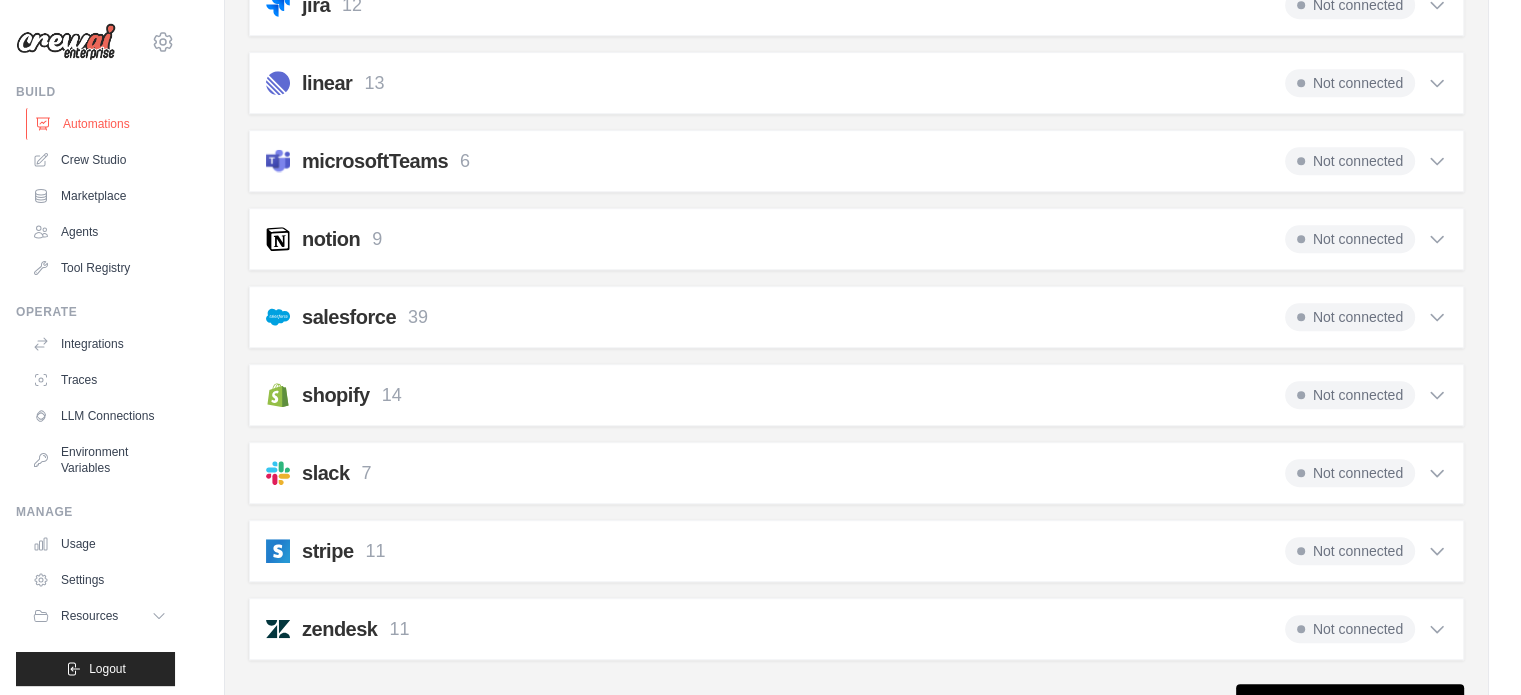 click on "Automations" at bounding box center [101, 124] 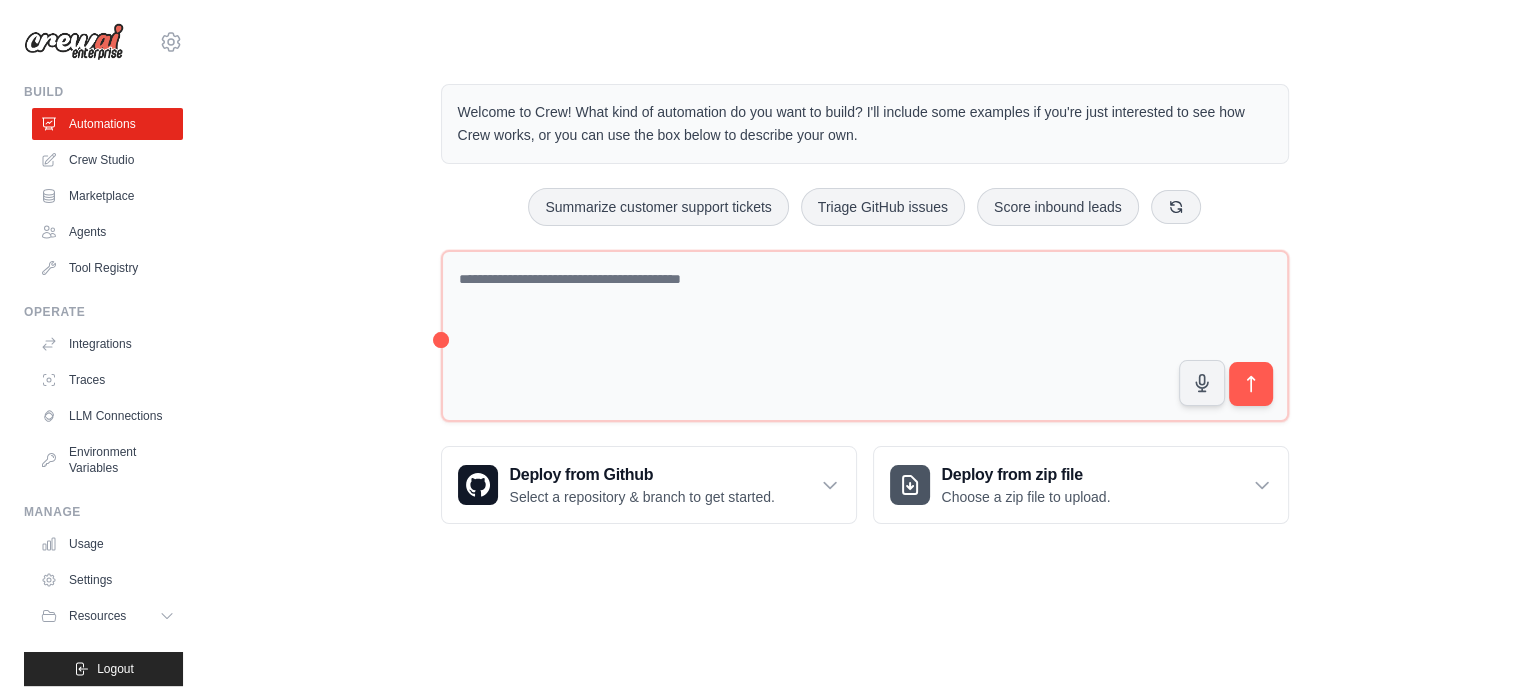 scroll, scrollTop: 0, scrollLeft: 0, axis: both 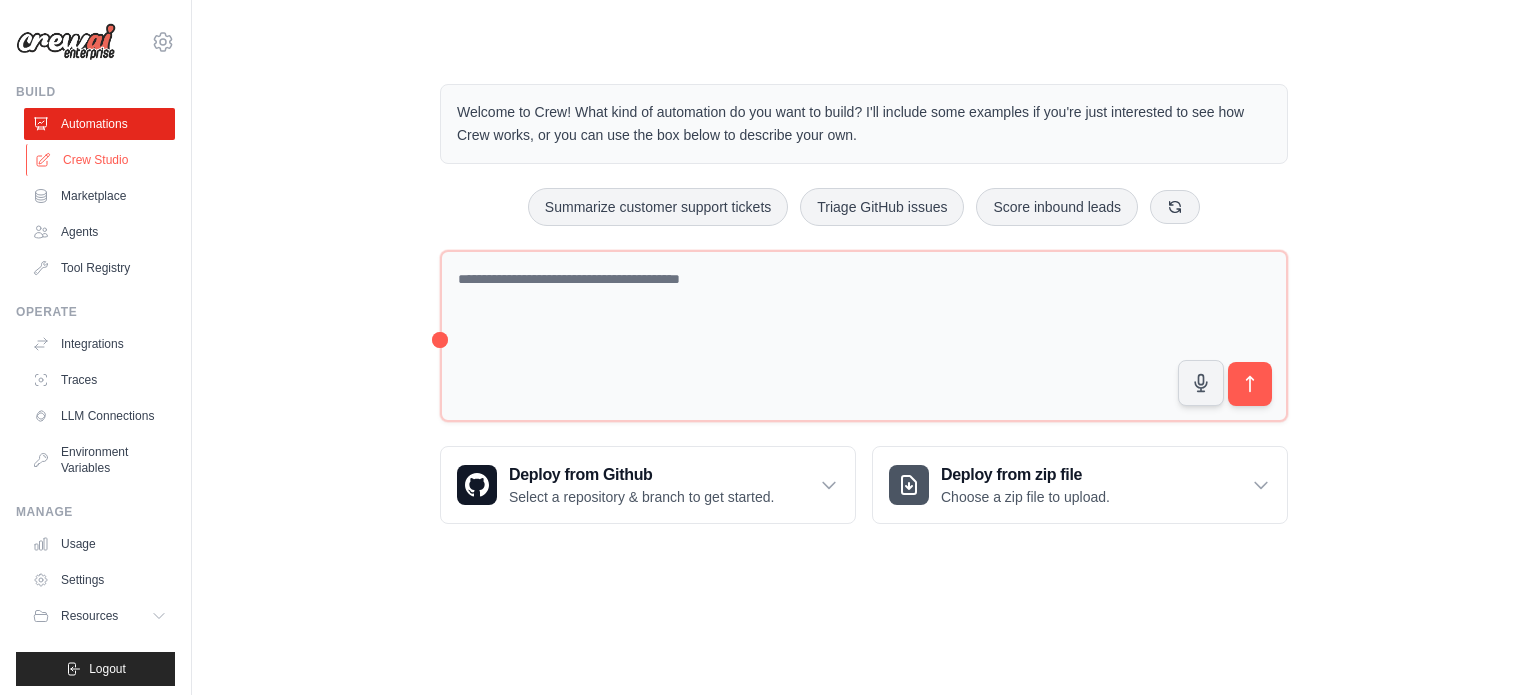 click on "Crew Studio" at bounding box center [101, 160] 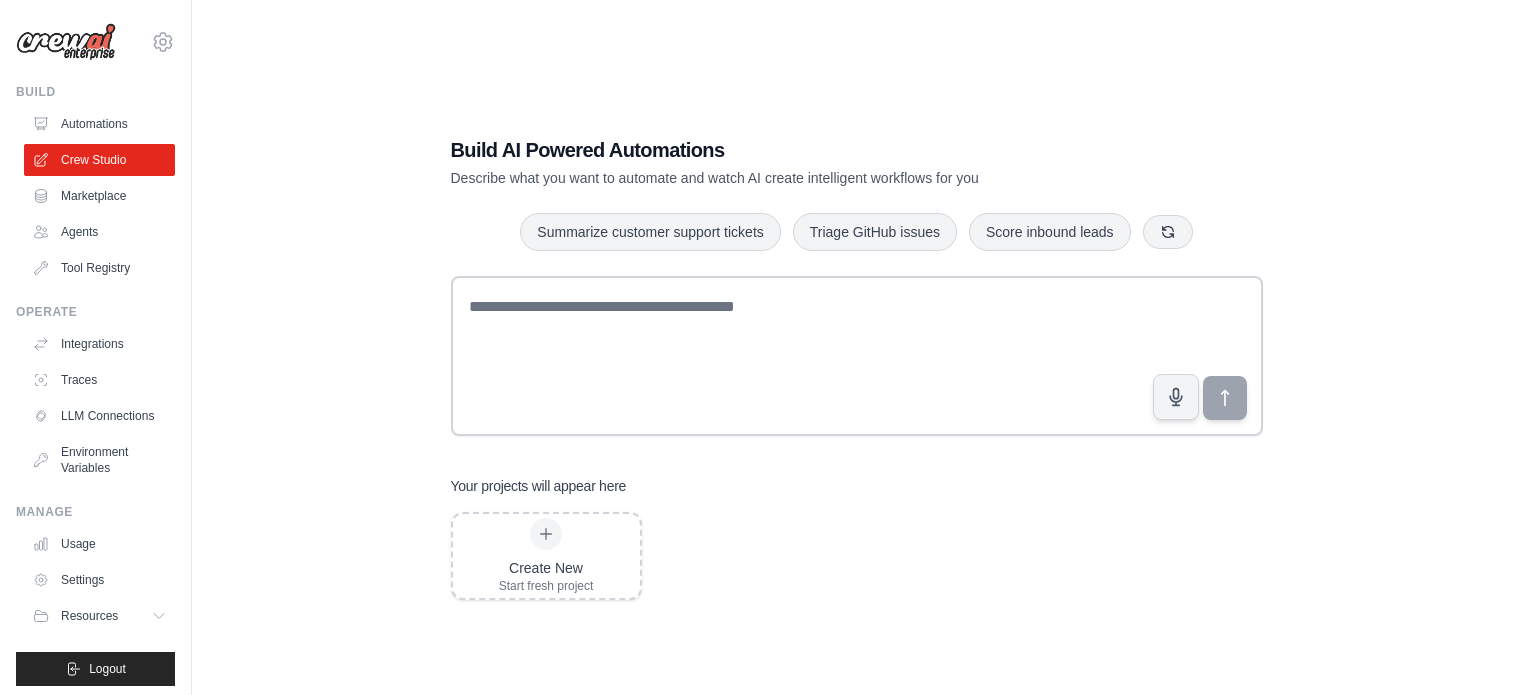 scroll, scrollTop: 0, scrollLeft: 0, axis: both 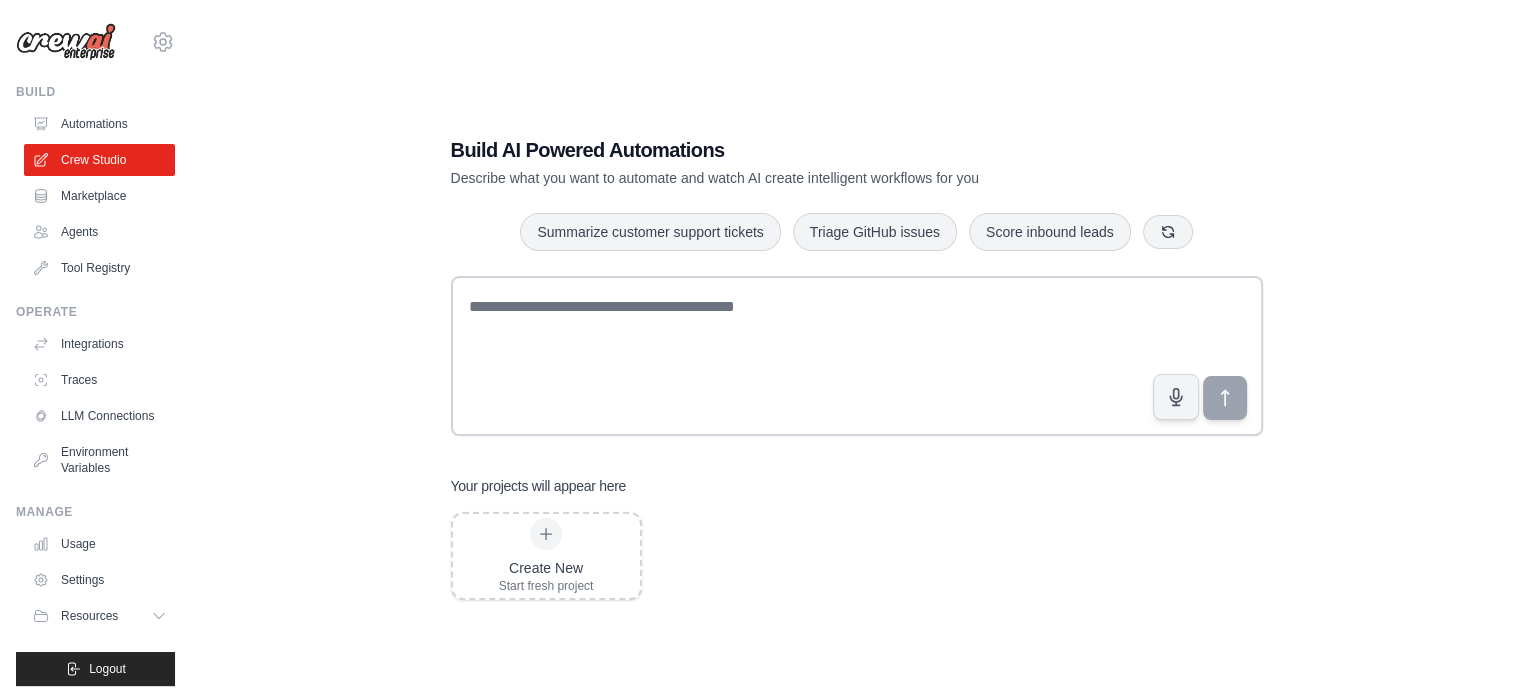 click on "Marketplace" at bounding box center (99, 196) 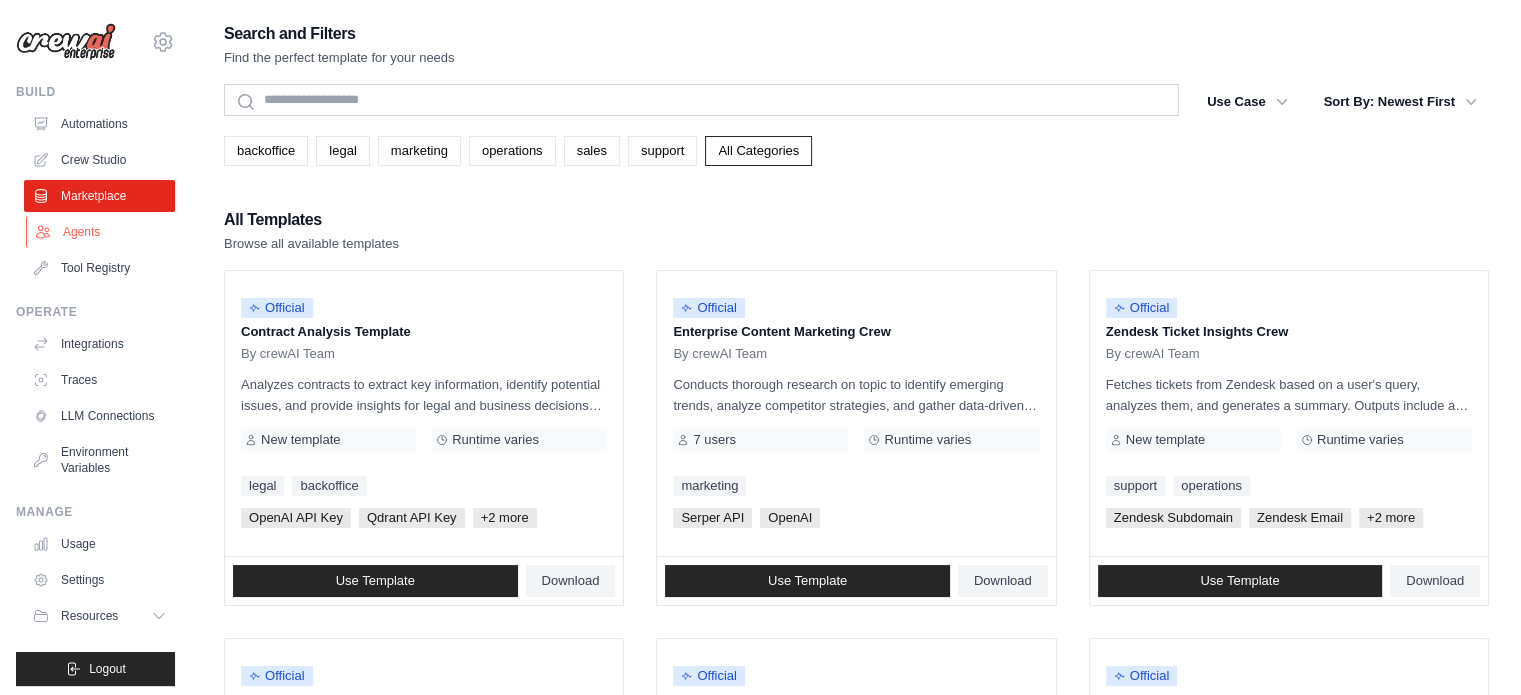 click on "Agents" at bounding box center (101, 232) 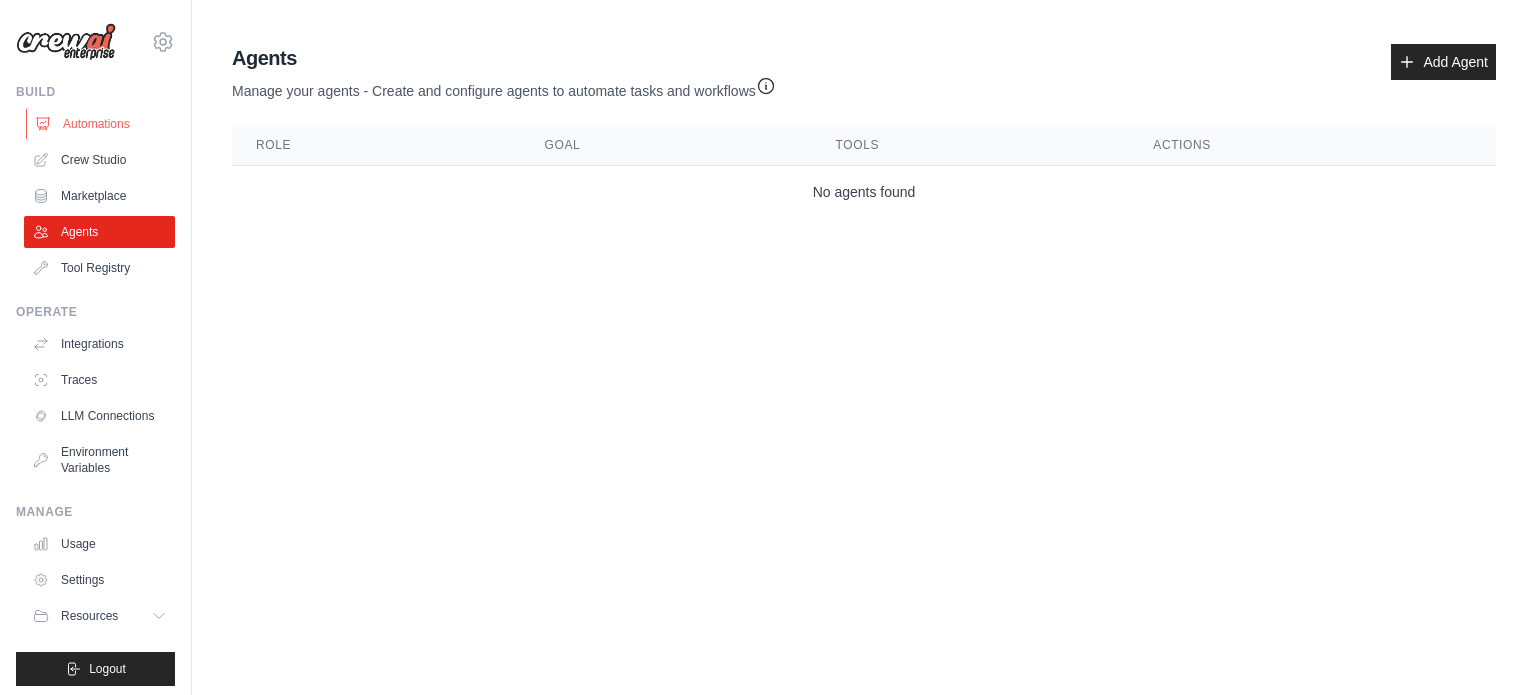 click on "Automations" at bounding box center [101, 124] 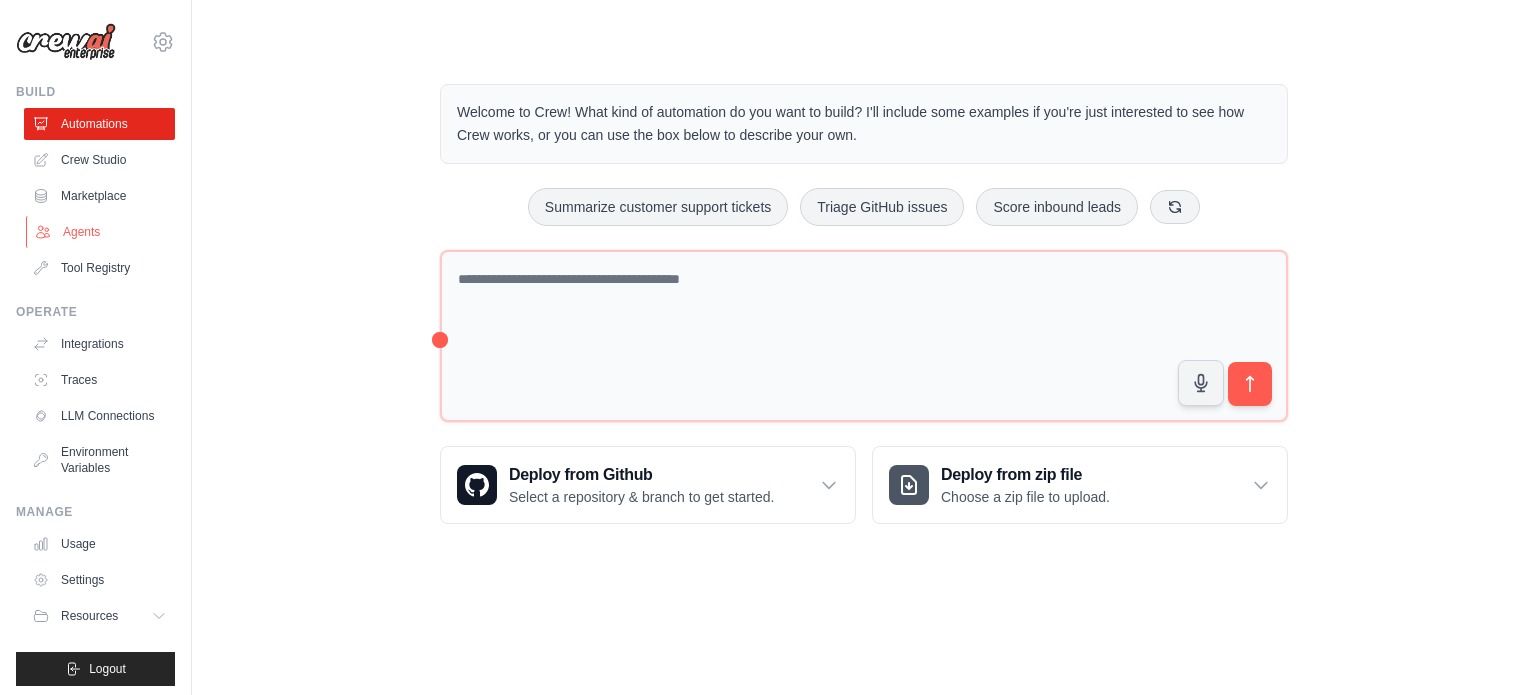 click on "Agents" at bounding box center [101, 232] 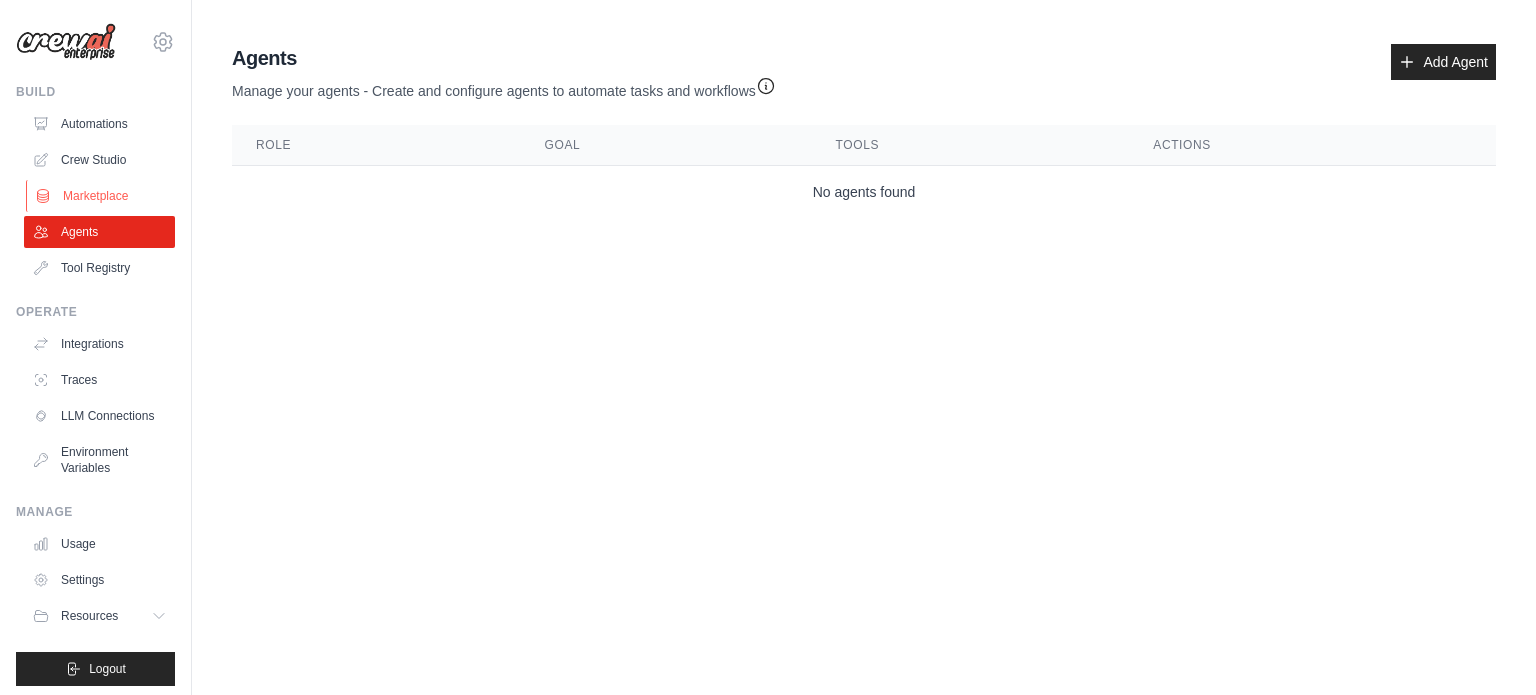 click on "Marketplace" at bounding box center (101, 196) 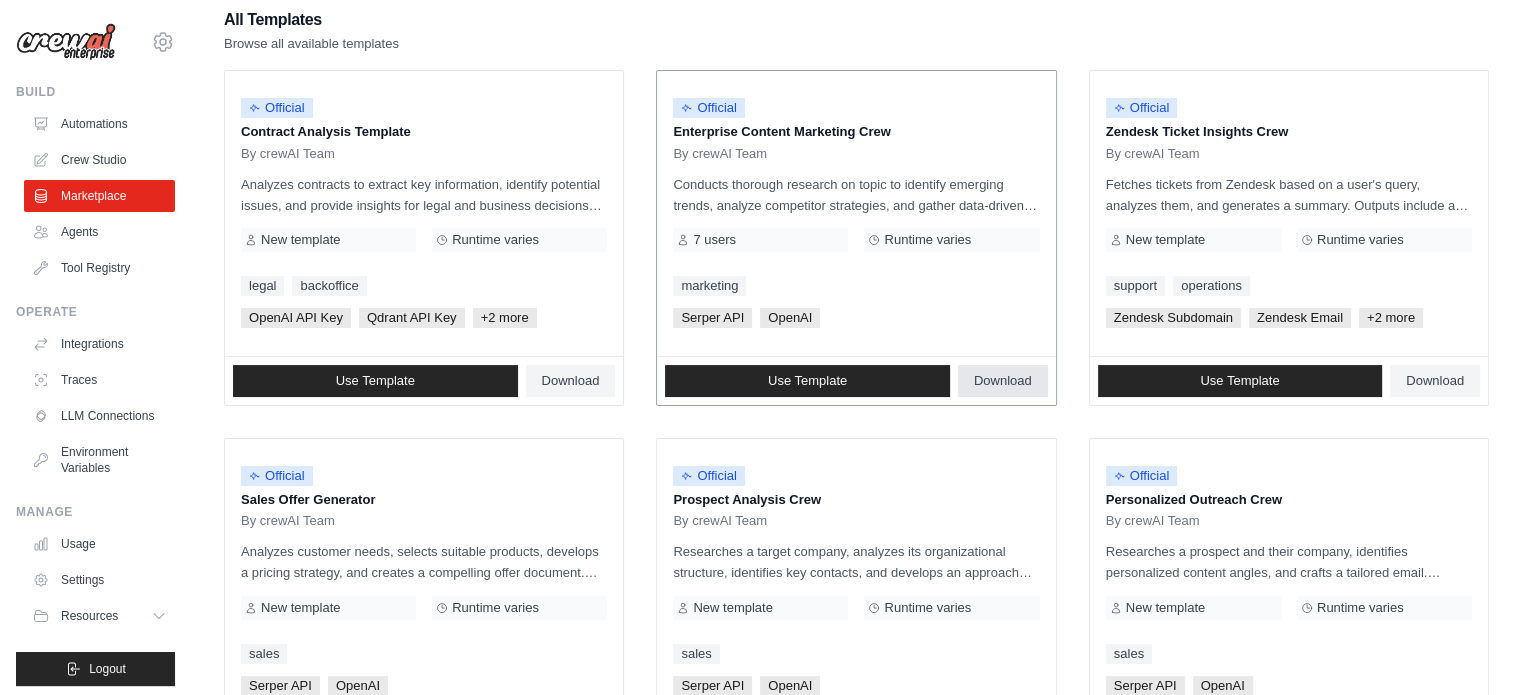 scroll, scrollTop: 300, scrollLeft: 0, axis: vertical 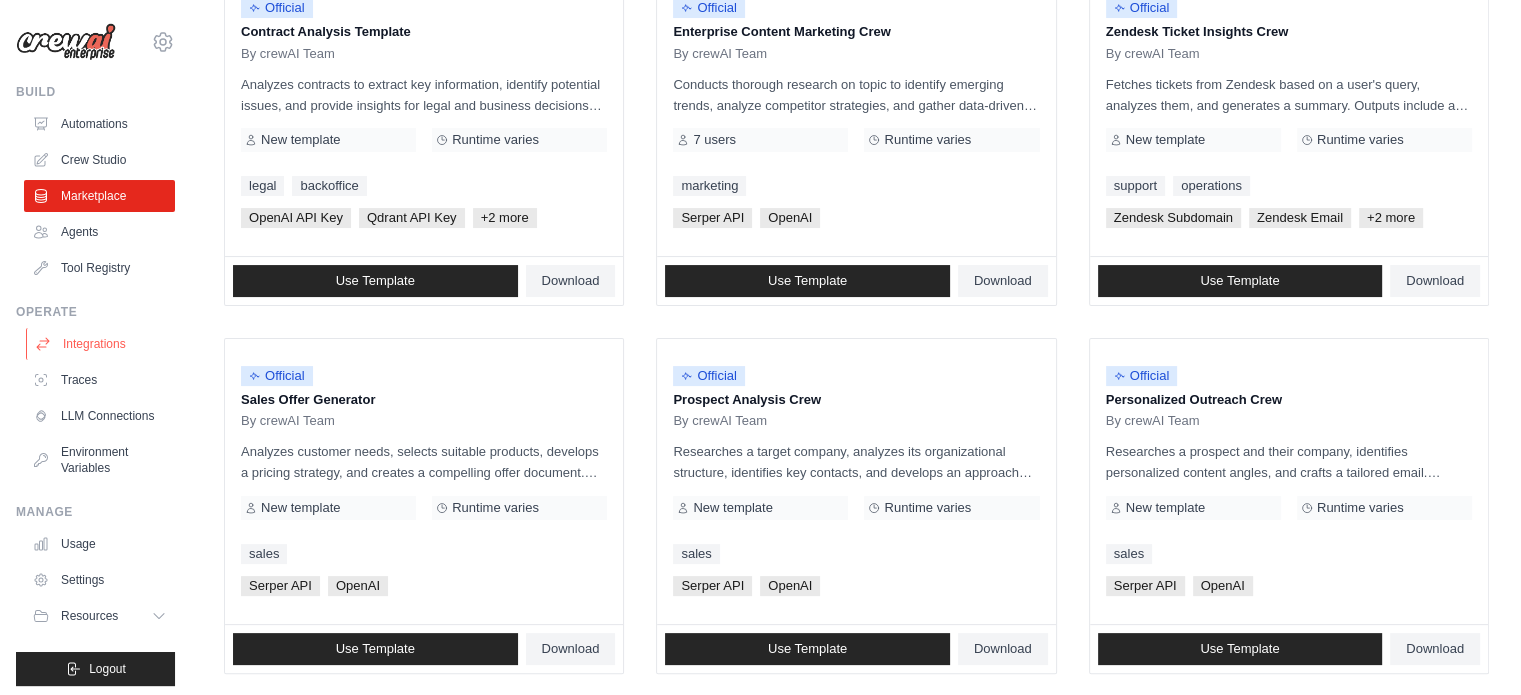 click on "Integrations" at bounding box center [101, 344] 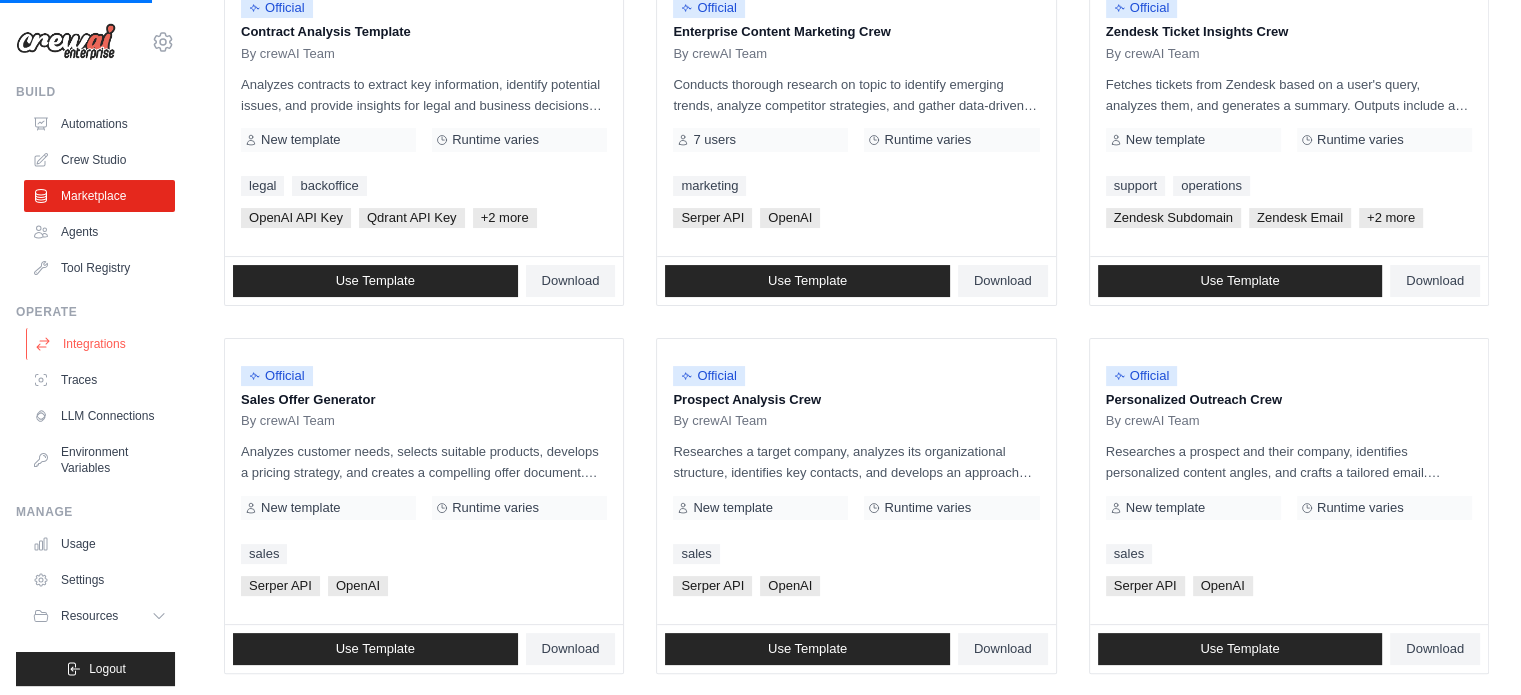 scroll, scrollTop: 0, scrollLeft: 0, axis: both 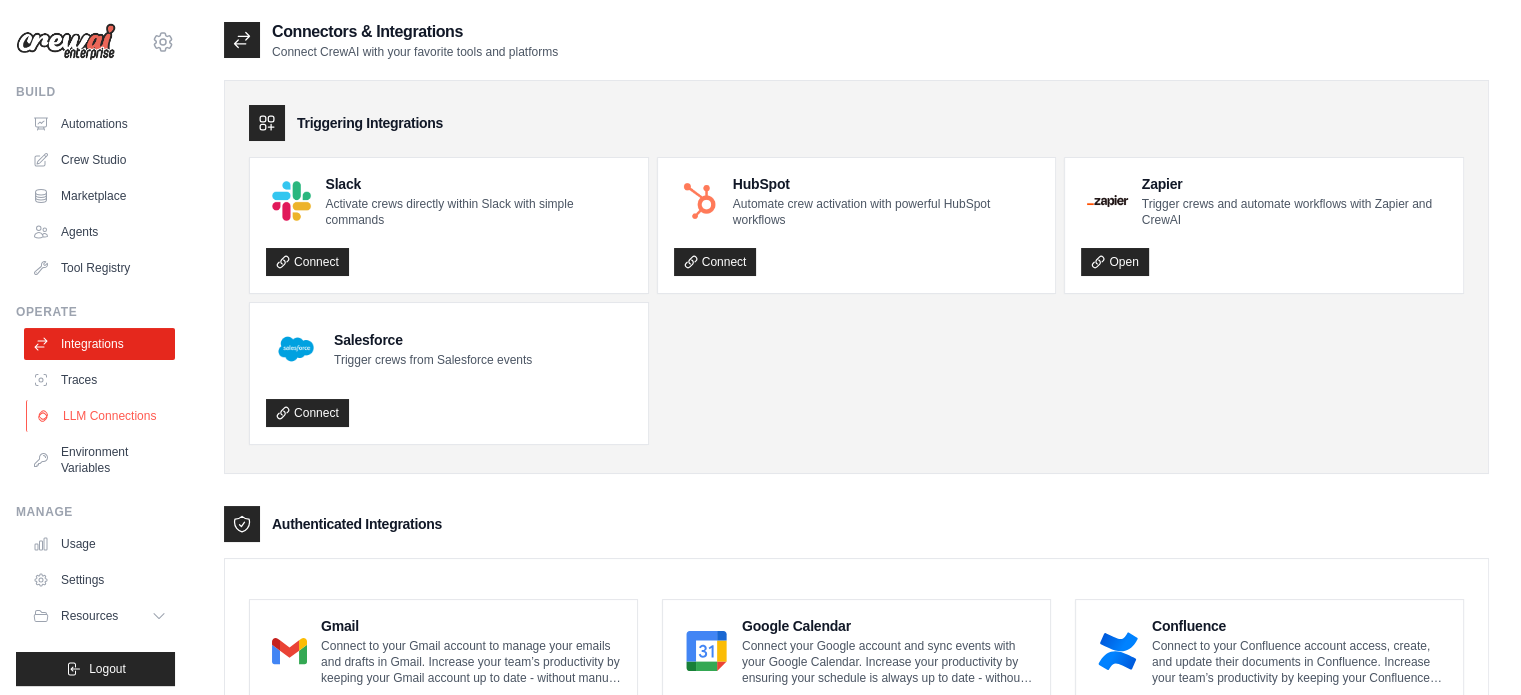 click on "LLM Connections" at bounding box center [101, 416] 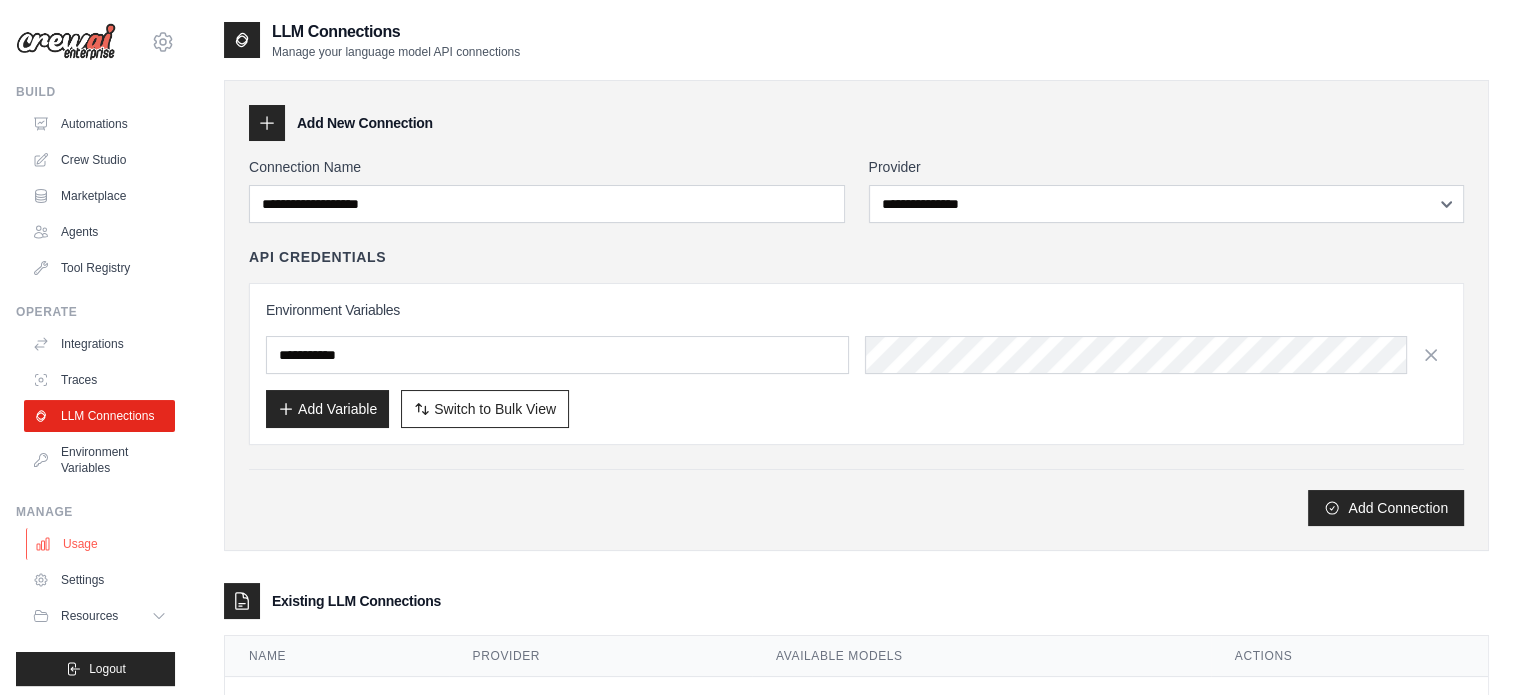 click on "Usage" at bounding box center (101, 544) 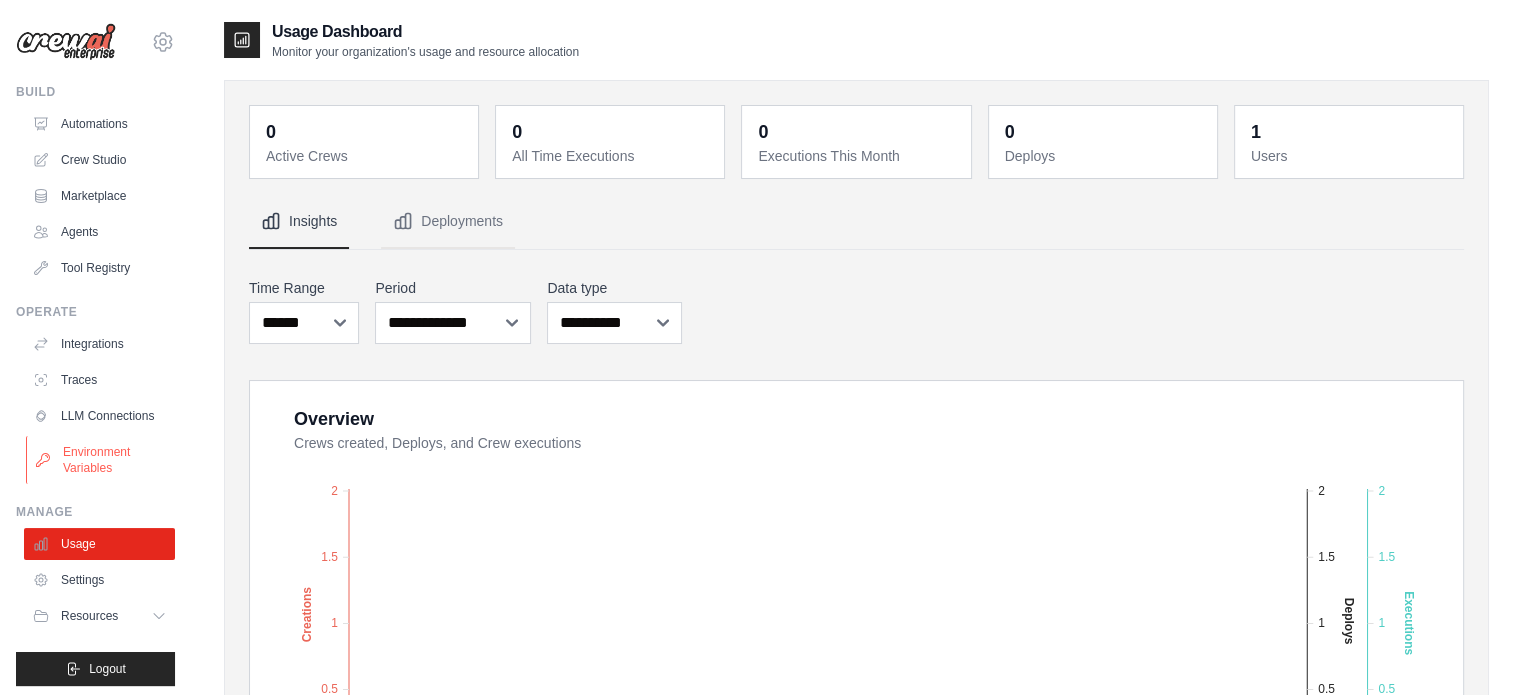click on "Environment Variables" at bounding box center [101, 460] 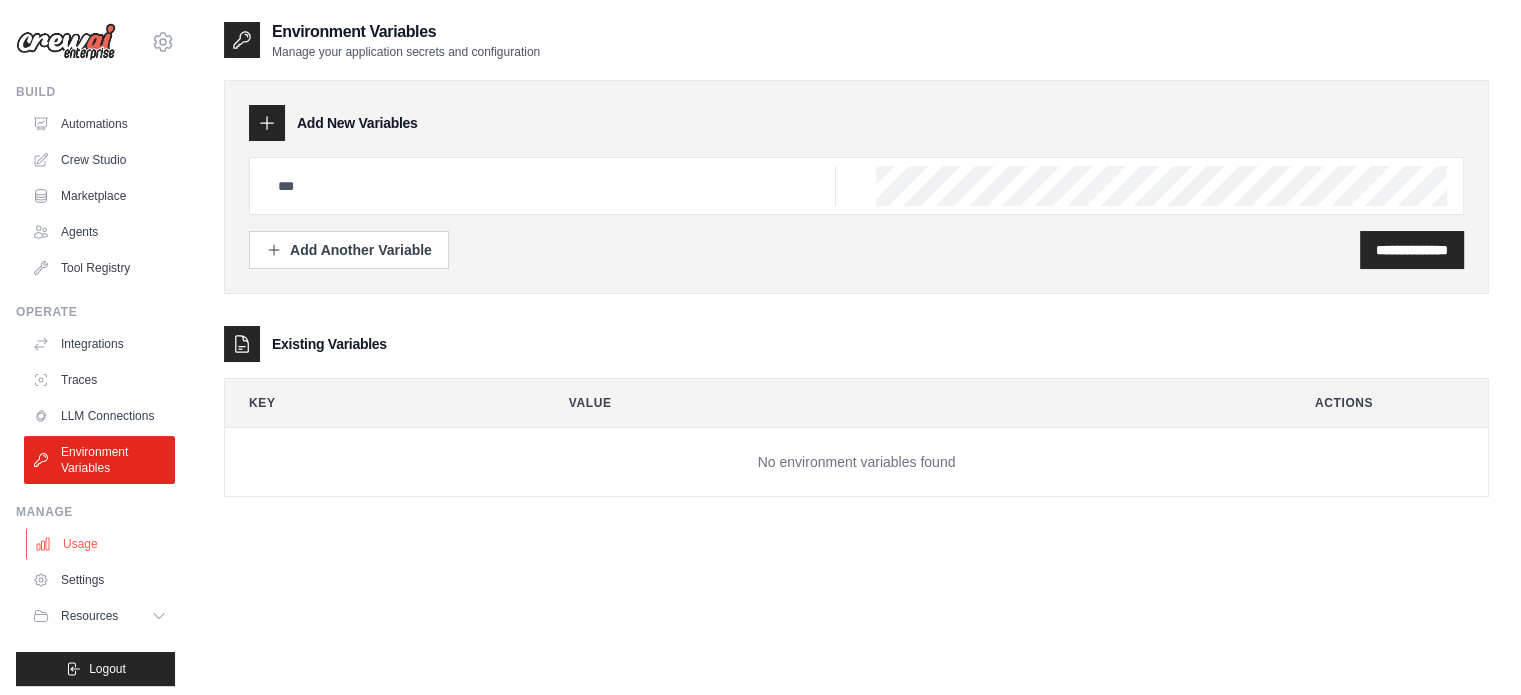 click on "Usage" at bounding box center (101, 544) 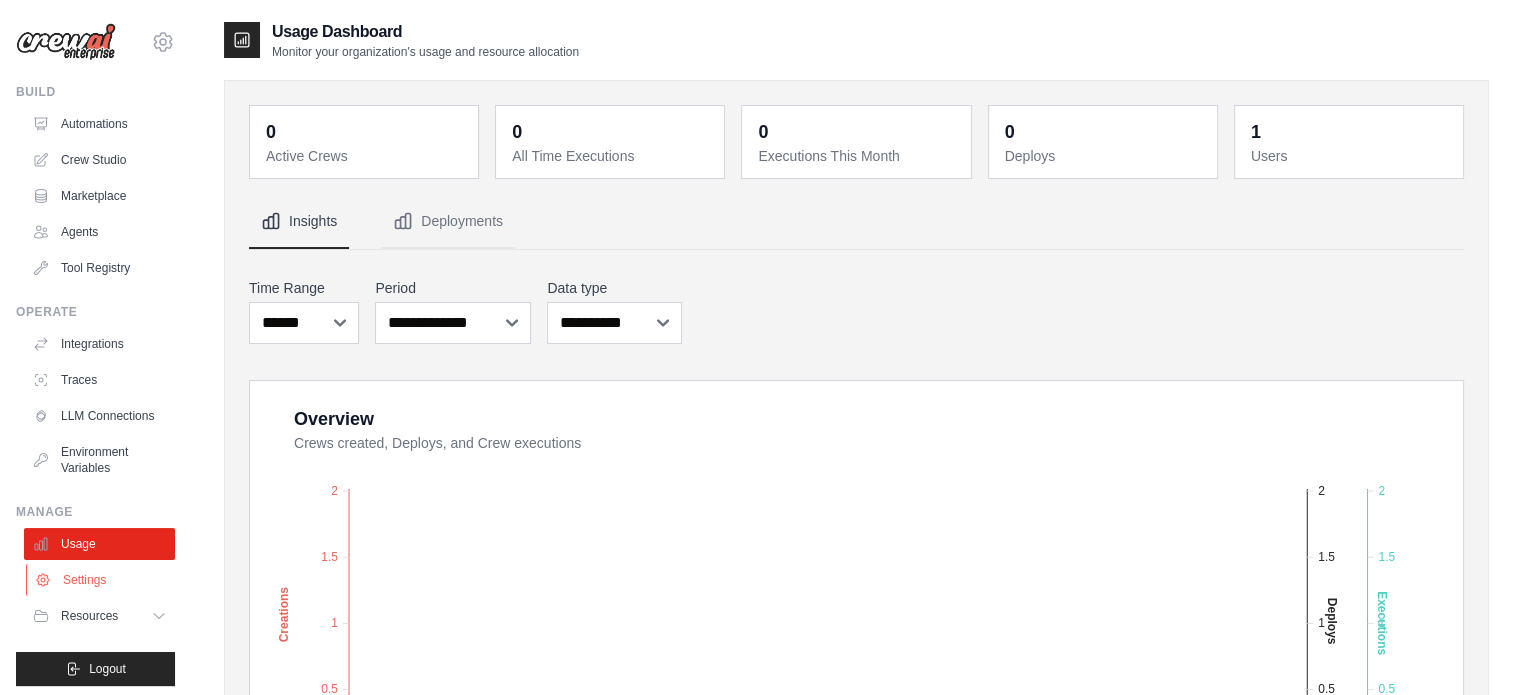click on "Settings" at bounding box center (101, 580) 